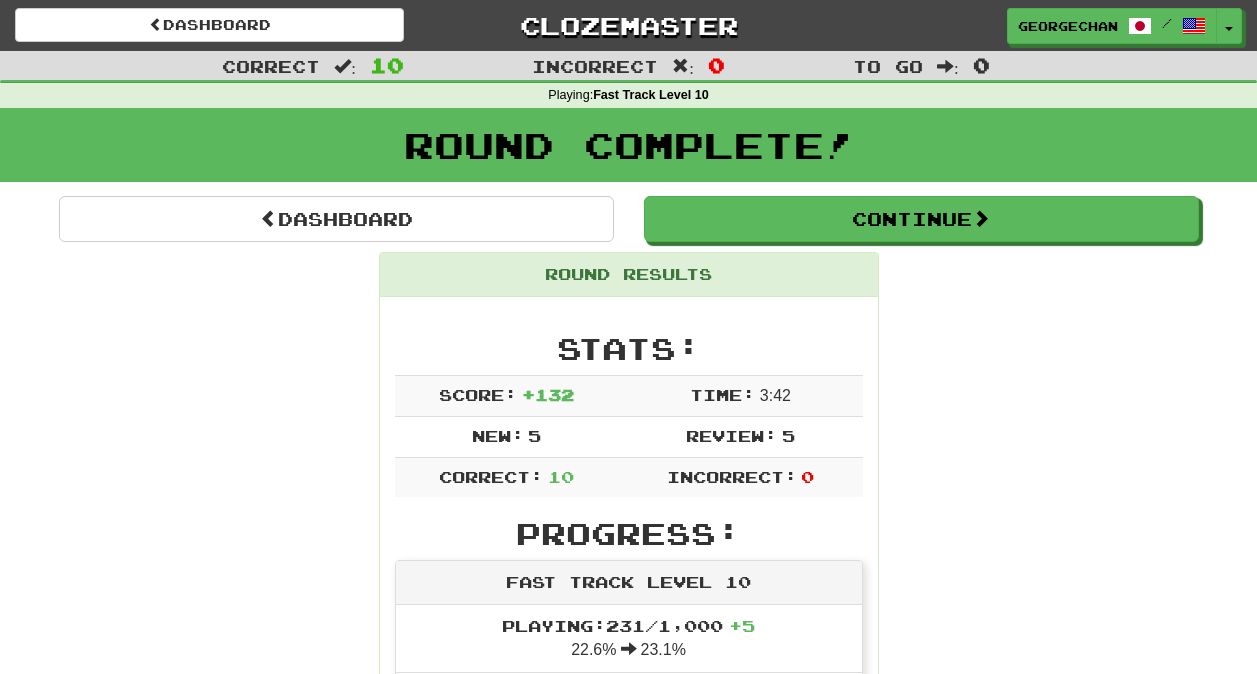 scroll, scrollTop: 0, scrollLeft: 0, axis: both 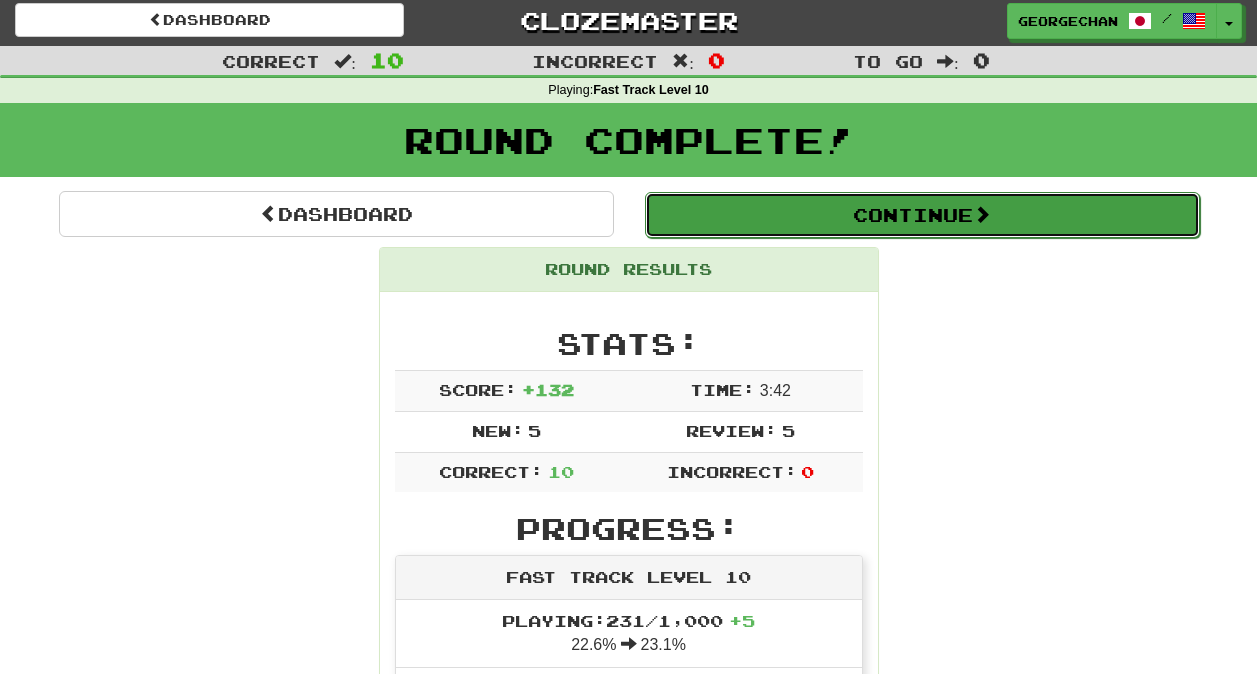 click on "Continue" at bounding box center [922, 215] 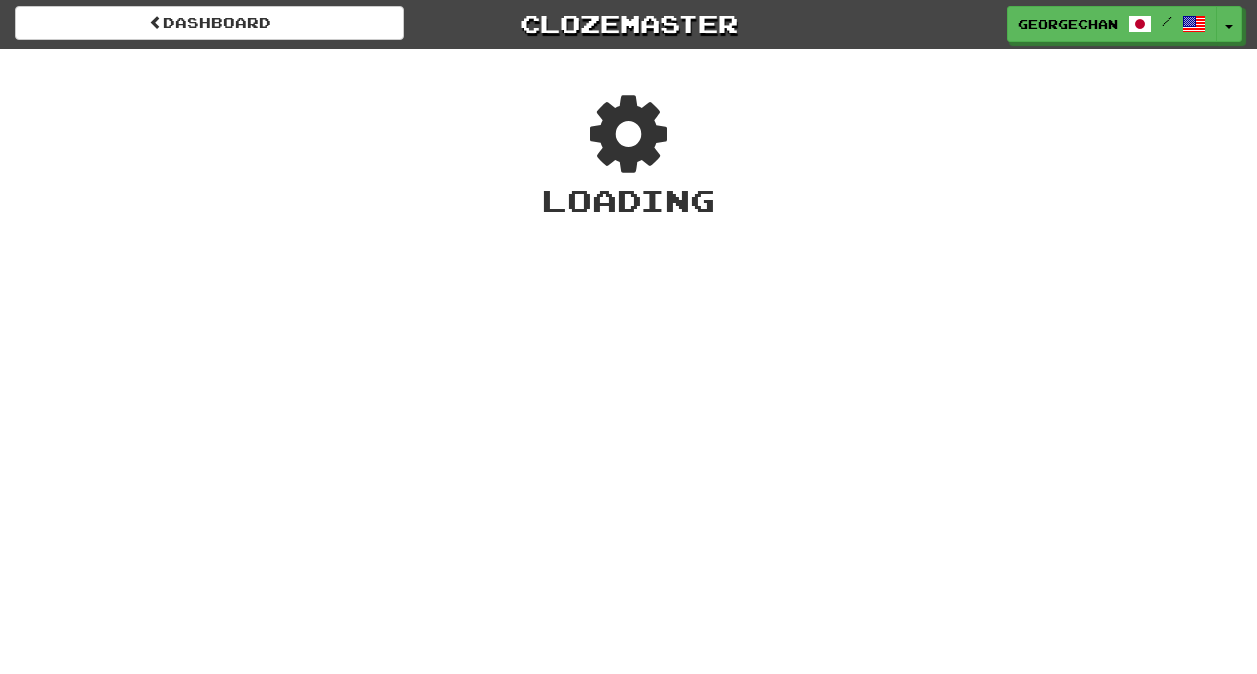 scroll, scrollTop: 1, scrollLeft: 0, axis: vertical 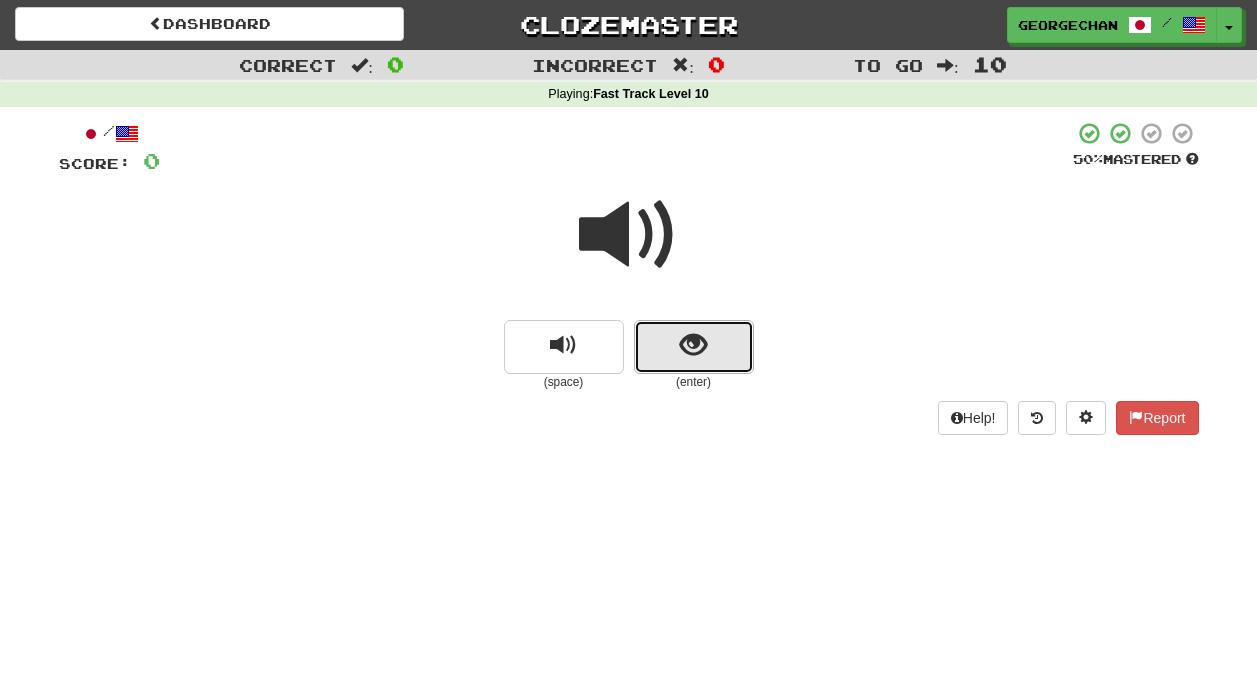 click at bounding box center (693, 345) 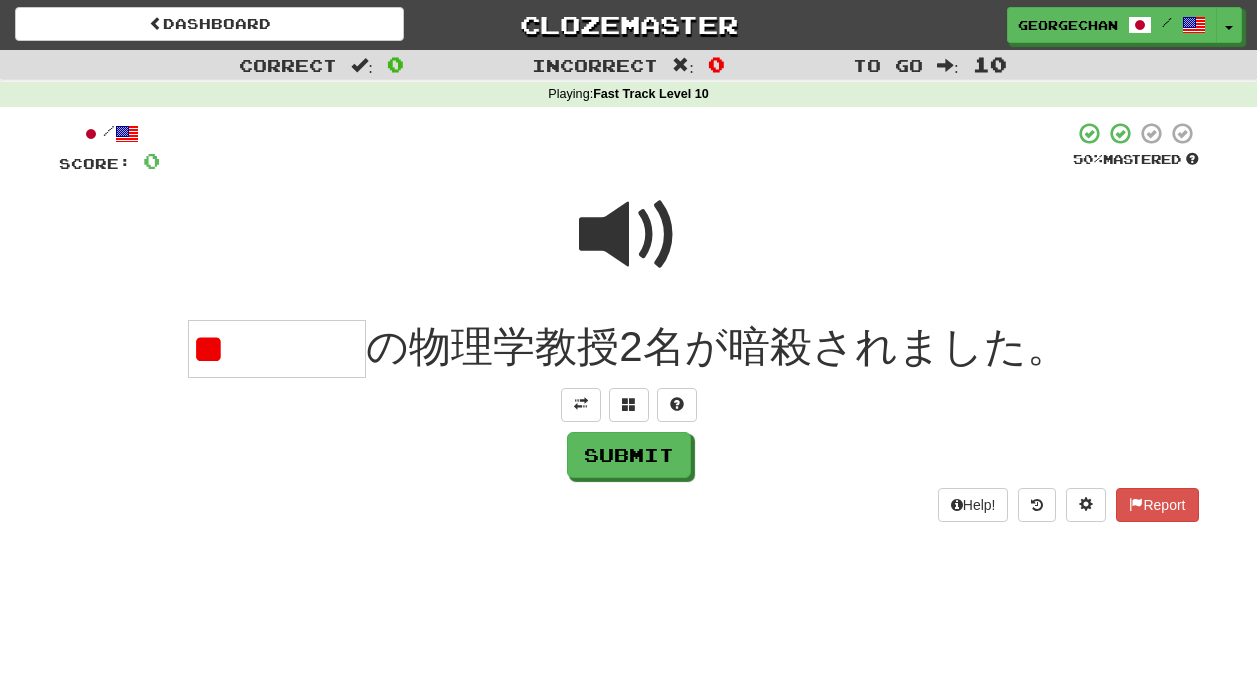 type on "*" 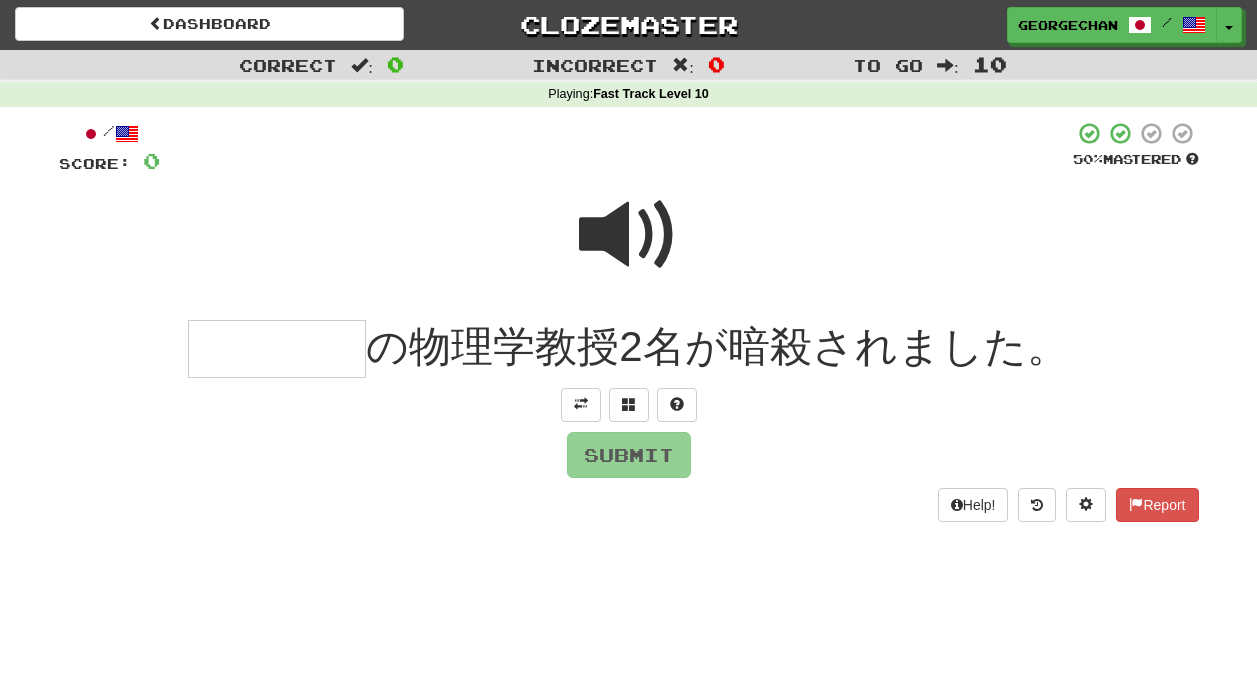 click at bounding box center (629, 248) 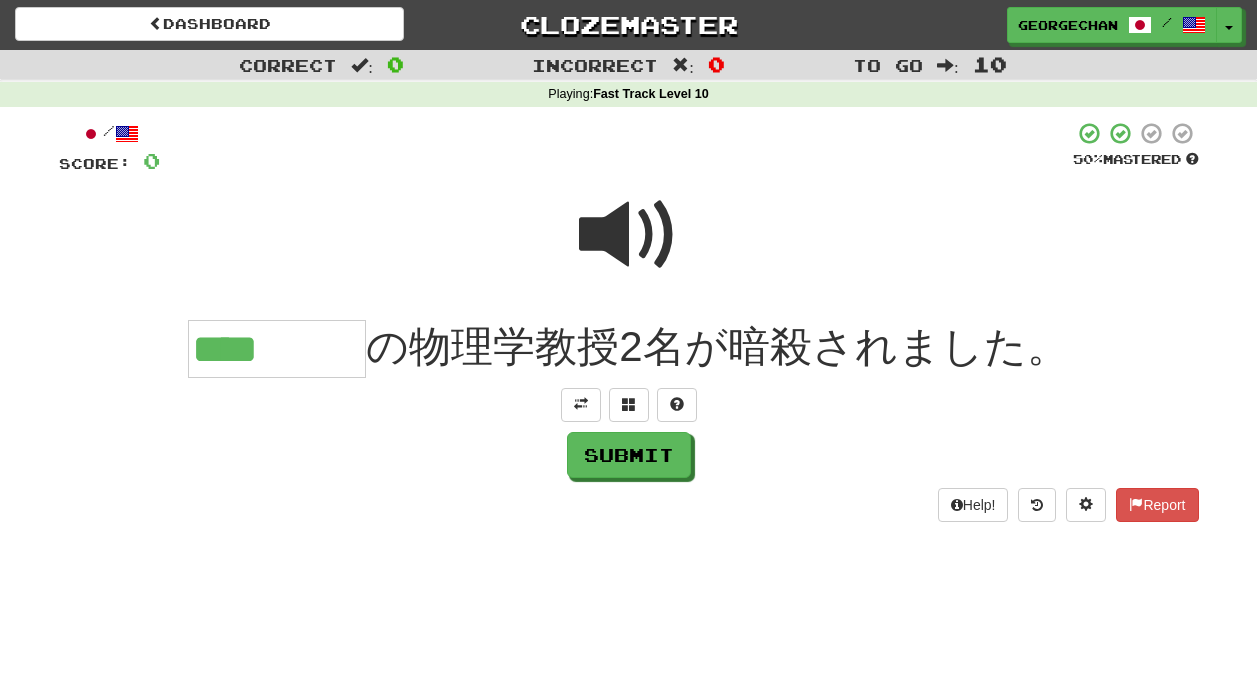scroll, scrollTop: 0, scrollLeft: 0, axis: both 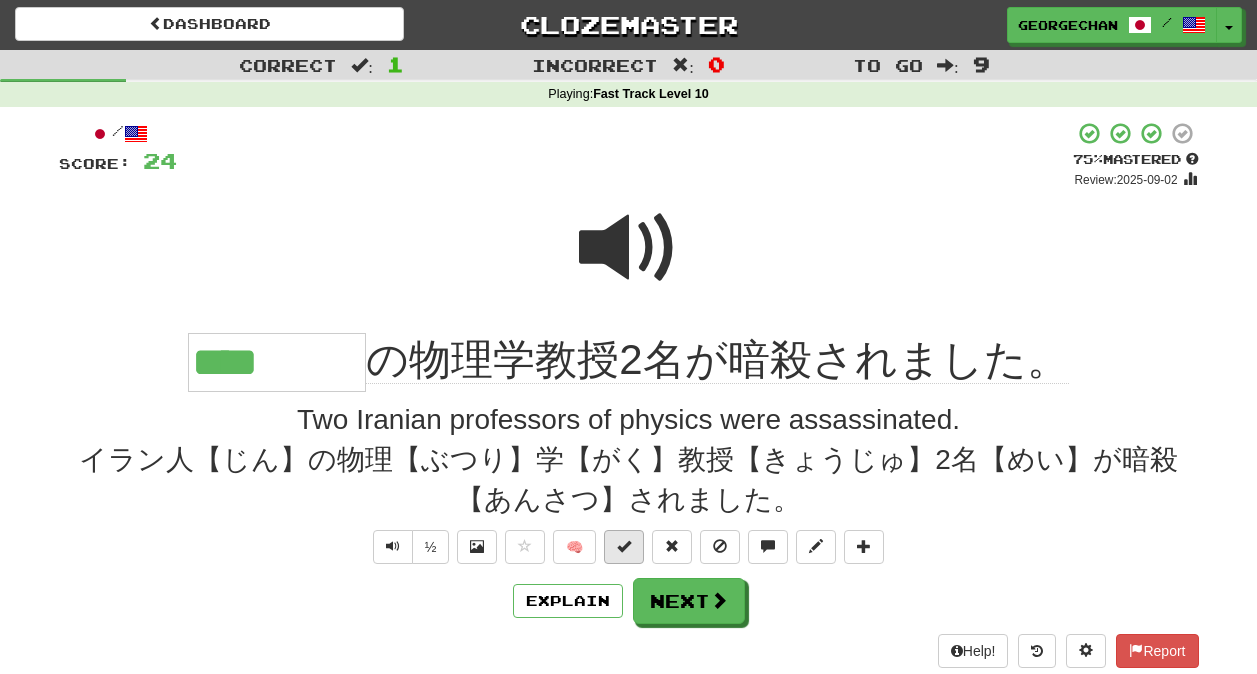 type 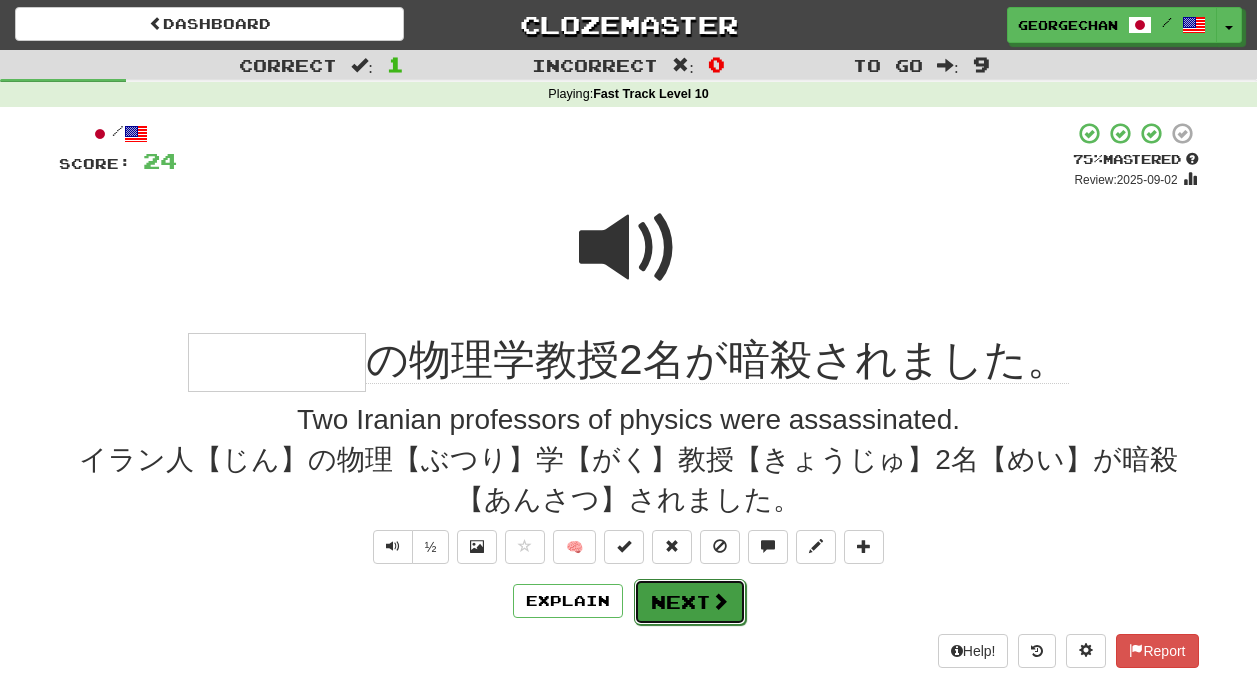 click on "Next" at bounding box center [690, 602] 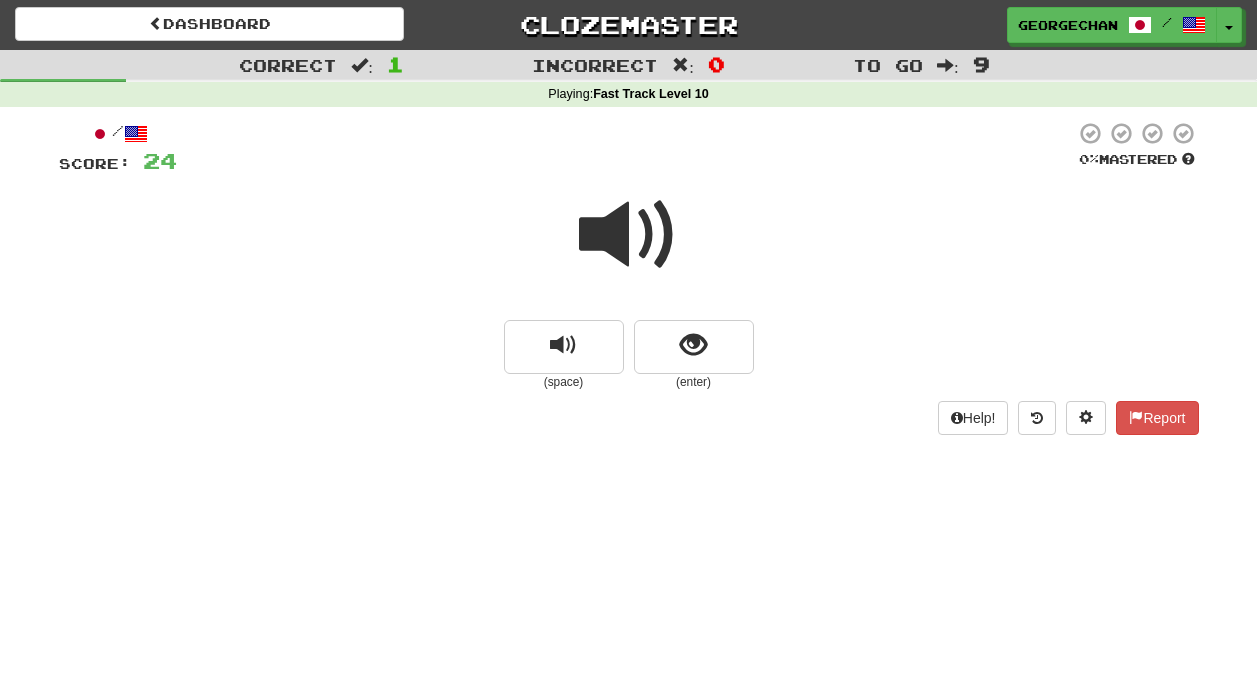click at bounding box center (629, 235) 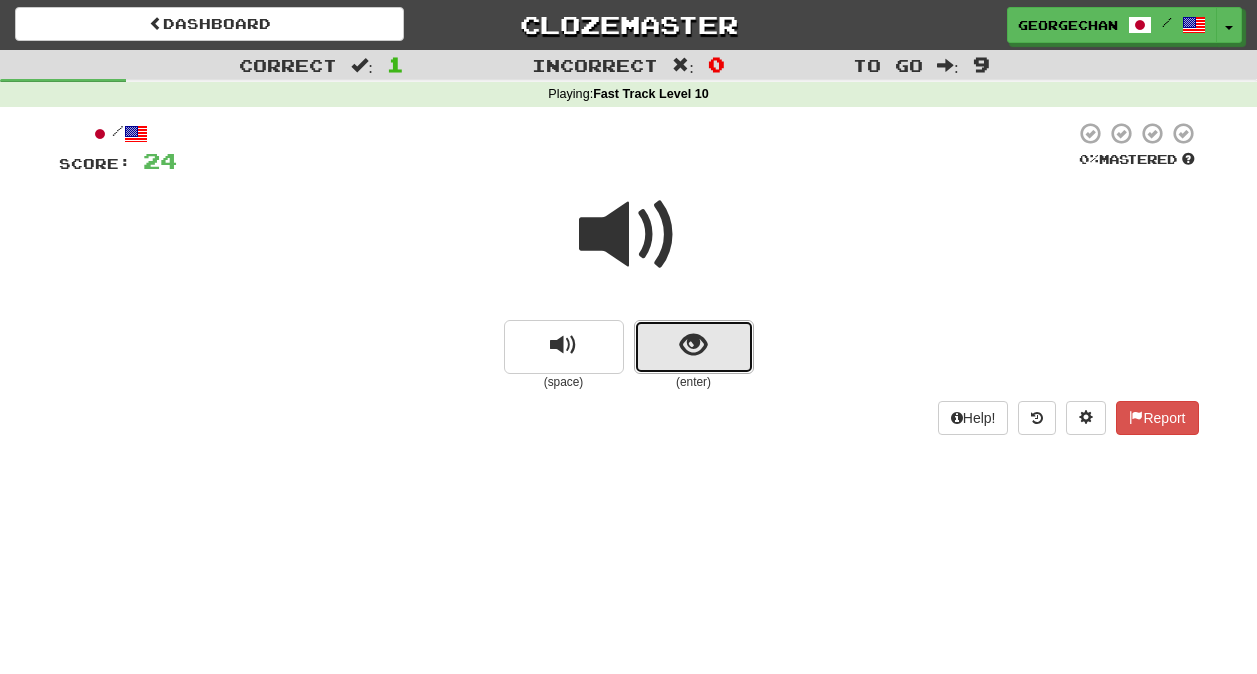 click at bounding box center [693, 345] 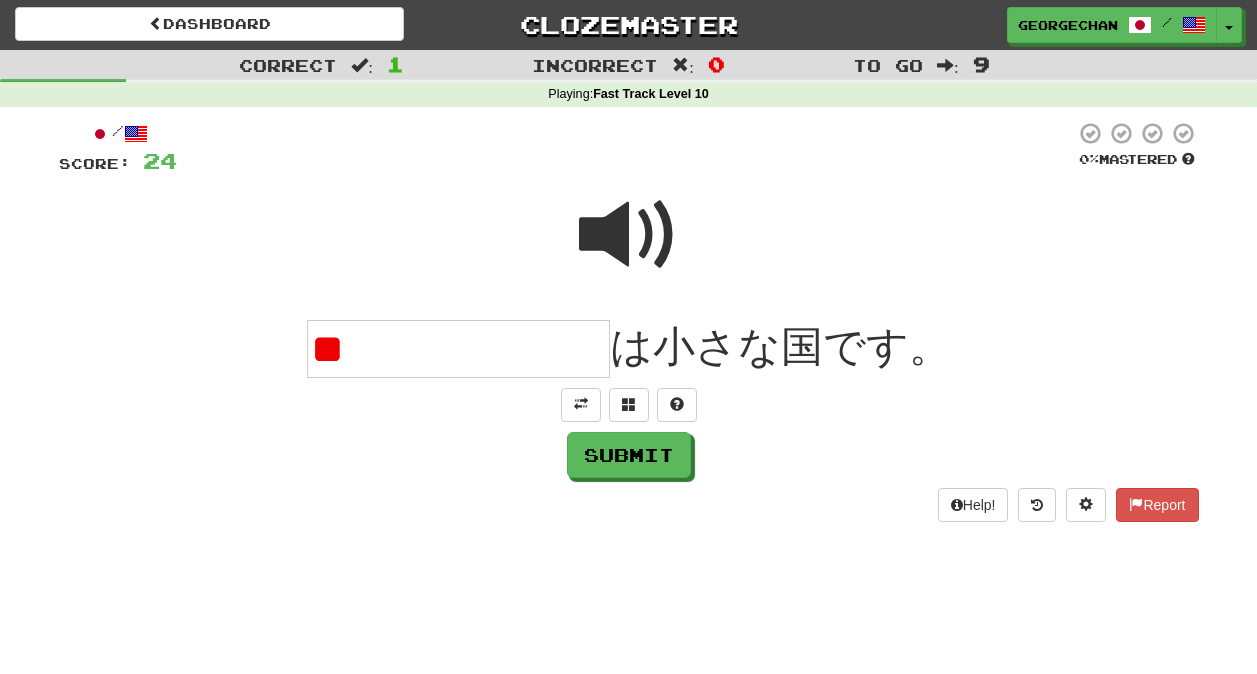 type on "*" 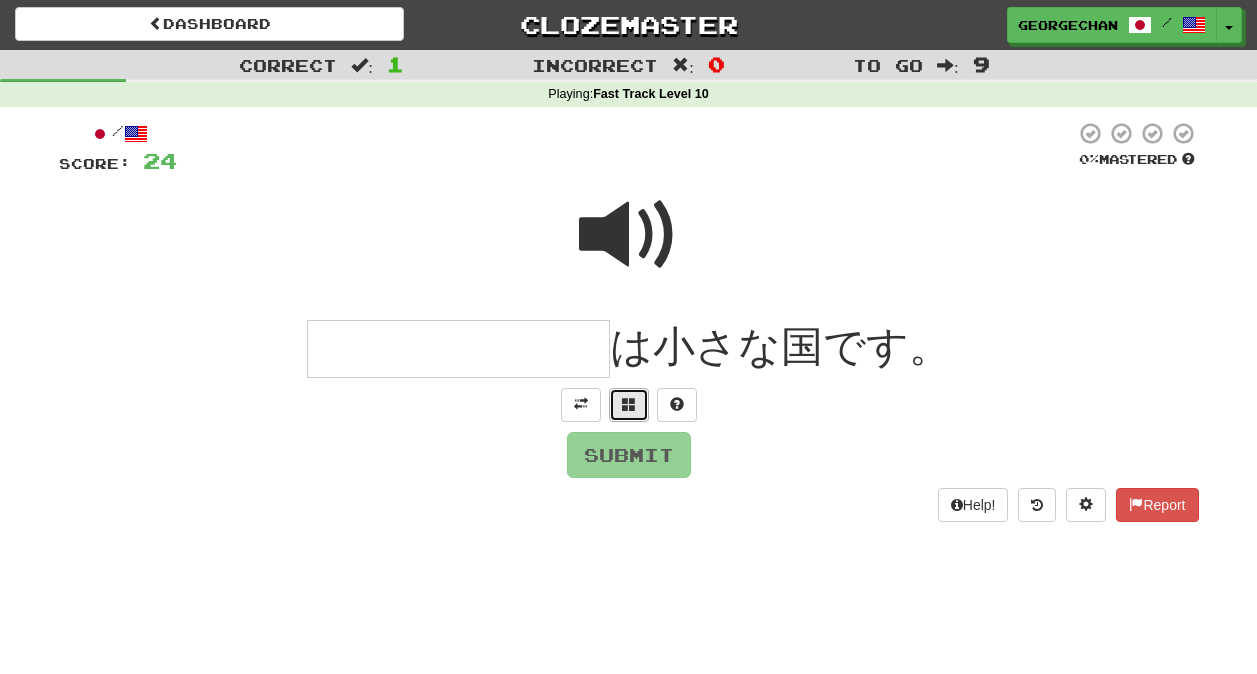 click at bounding box center (629, 404) 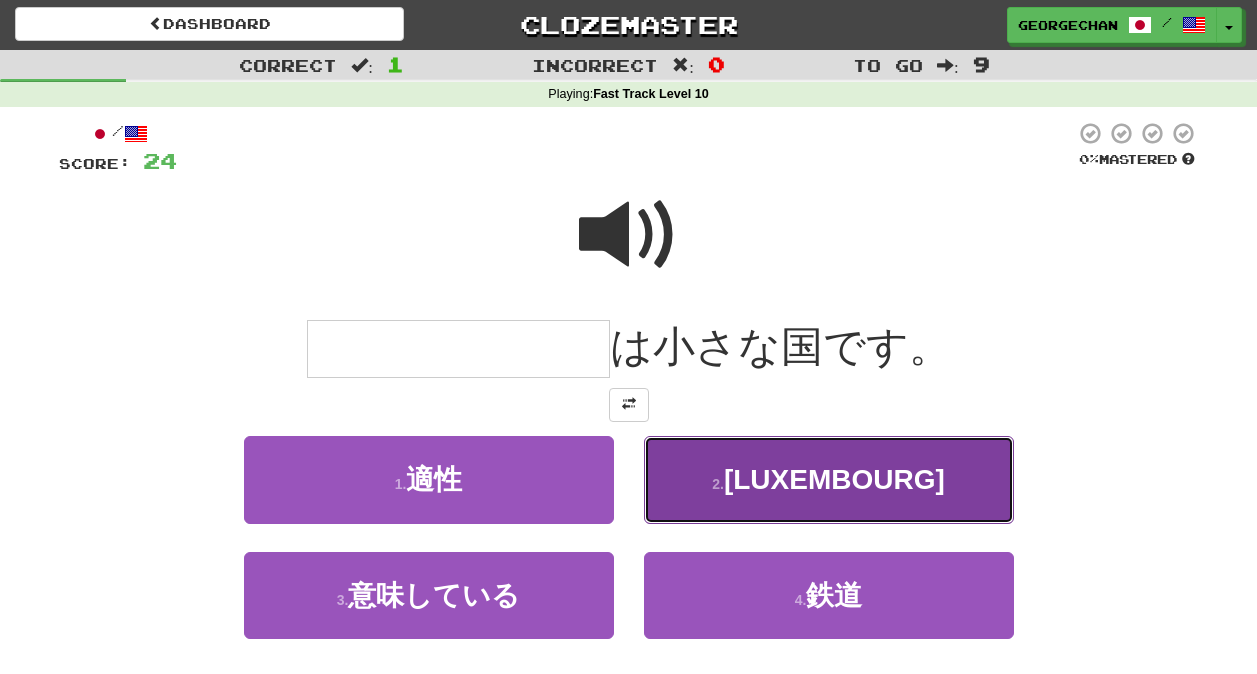 click on "[LUXEMBOURG]" at bounding box center (834, 479) 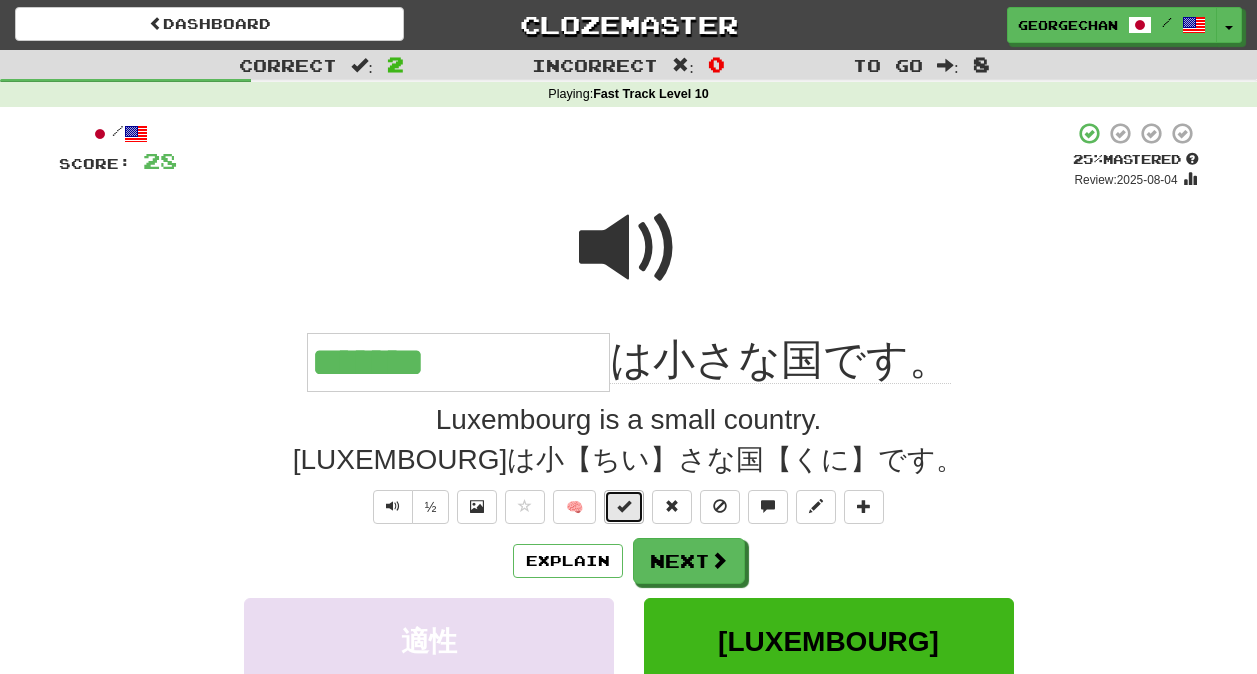click at bounding box center [624, 506] 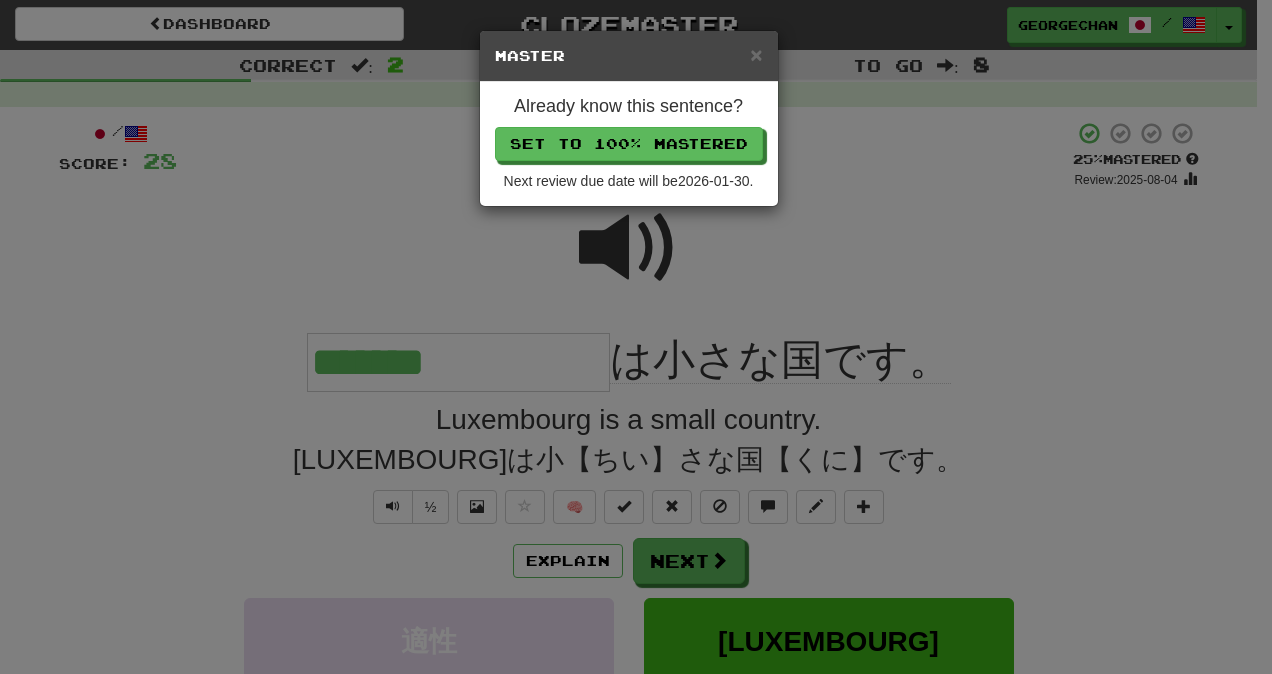 click on "Set to 100% Mastered" at bounding box center (629, 144) 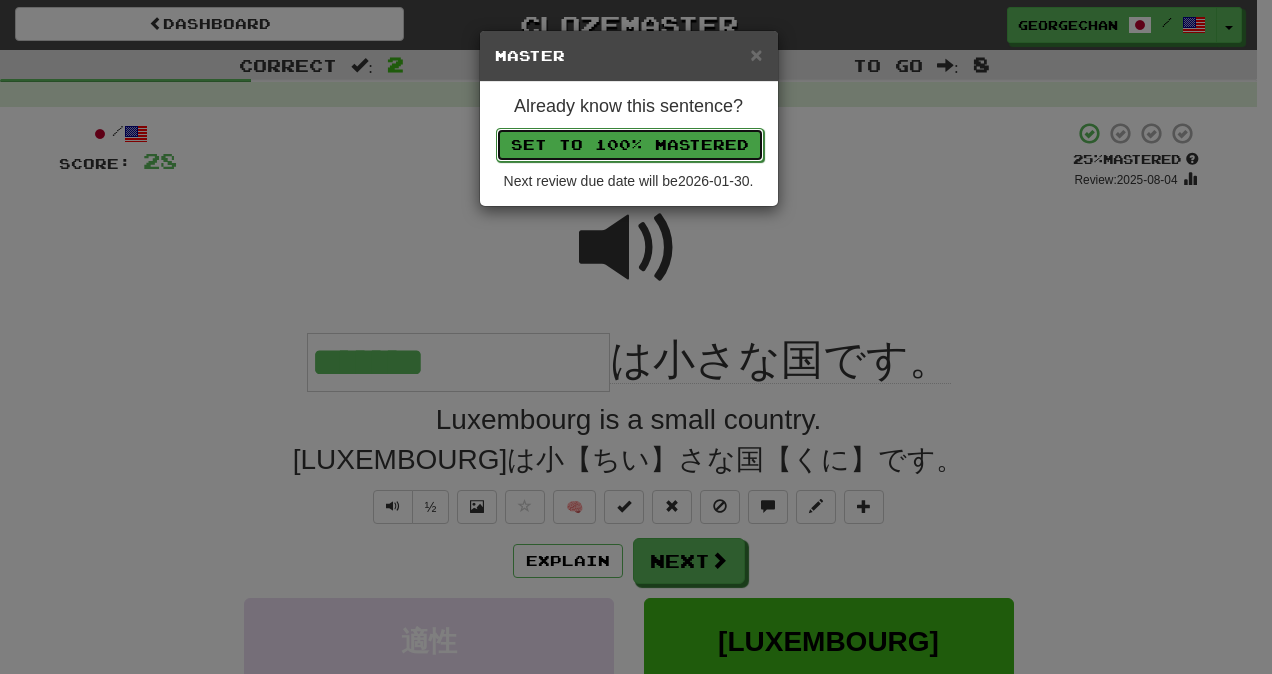click on "Set to 100% Mastered" at bounding box center [630, 145] 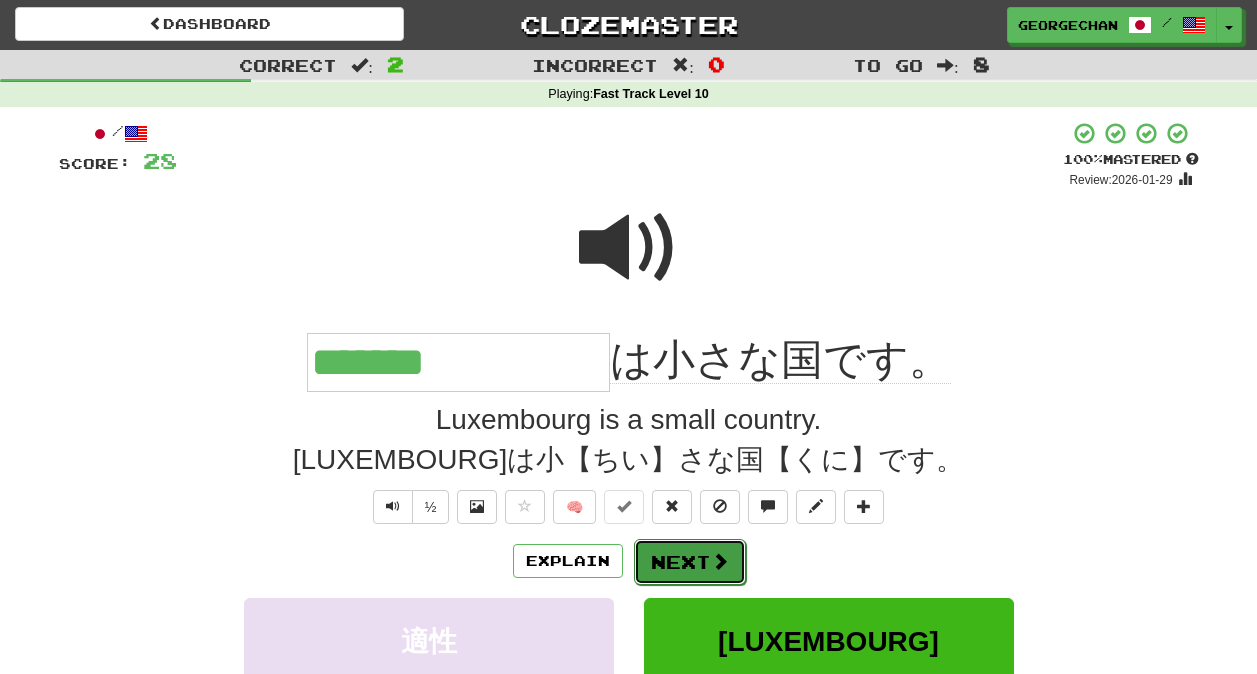 click at bounding box center (720, 561) 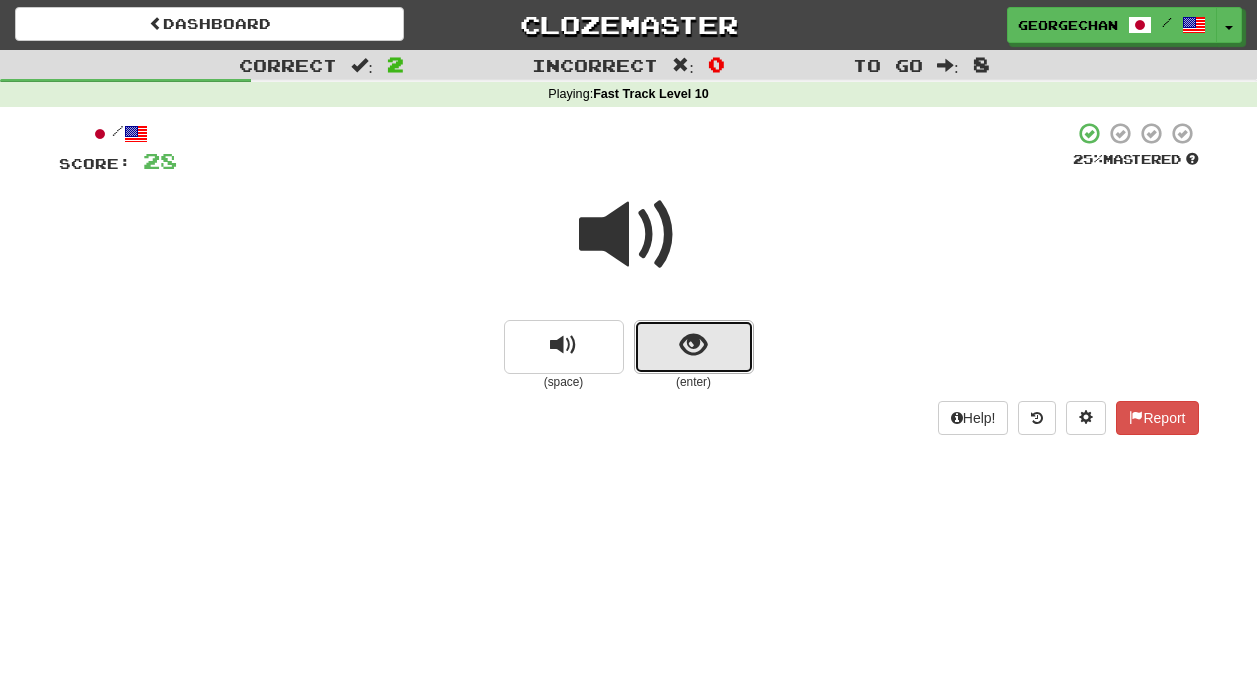 click at bounding box center [694, 347] 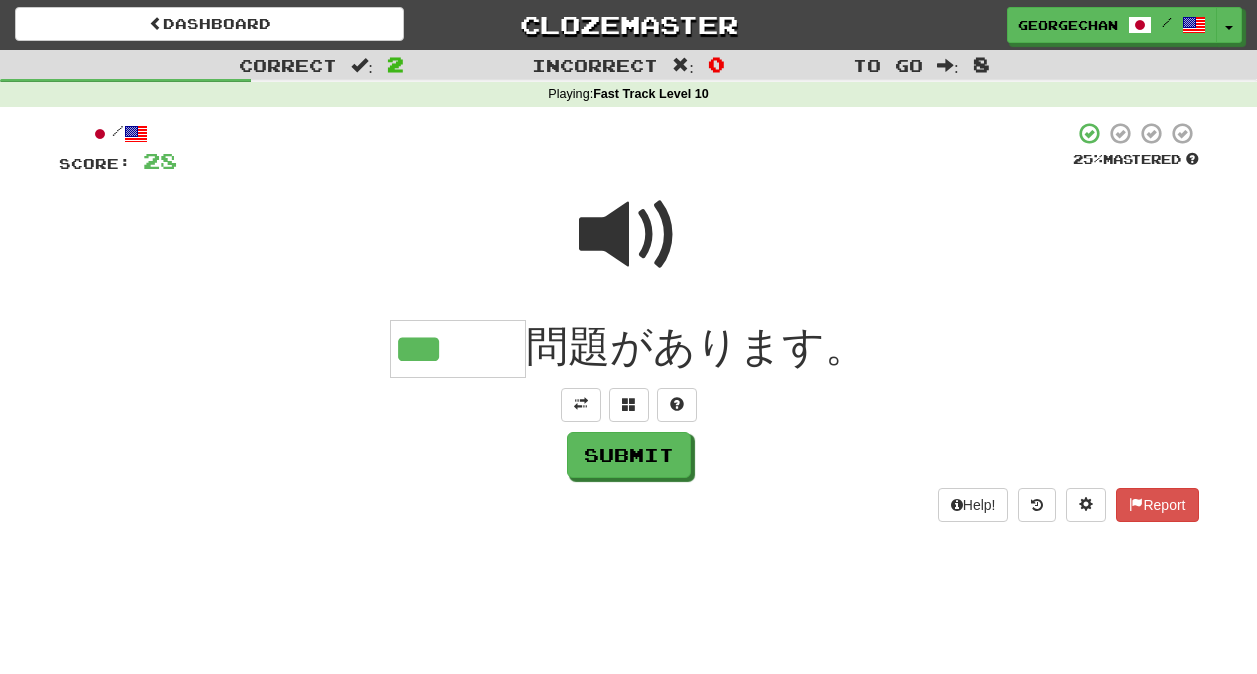 type on "***" 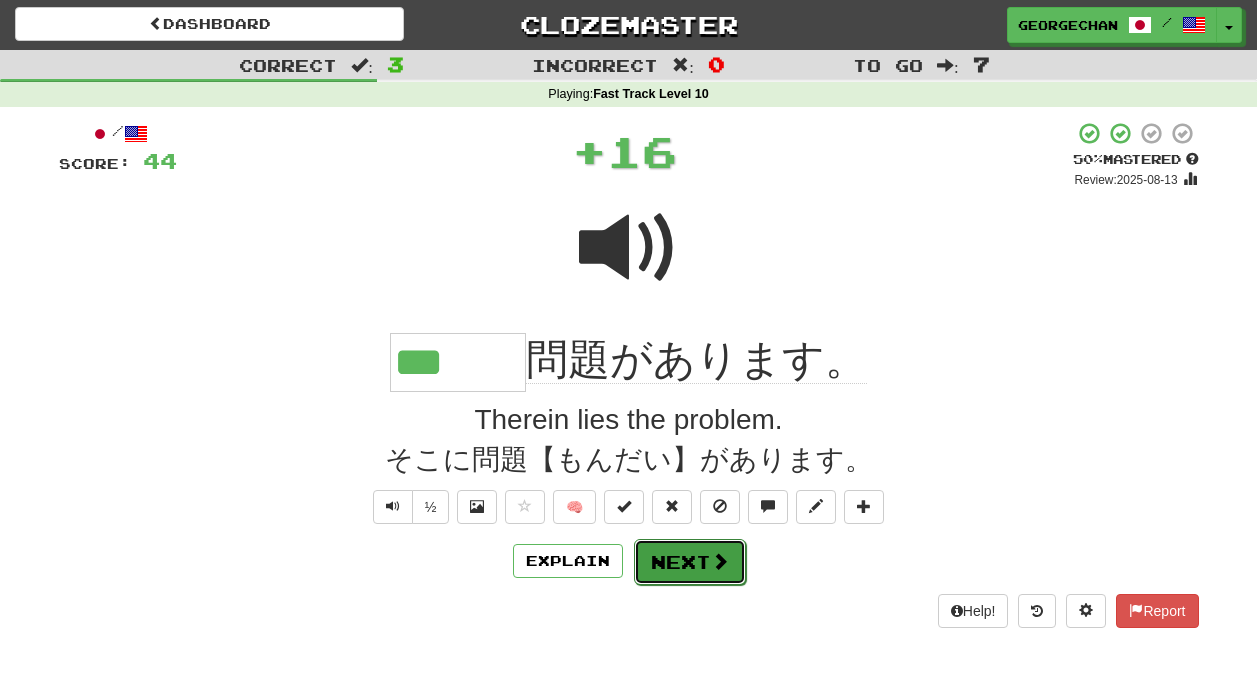 click on "Next" at bounding box center [690, 562] 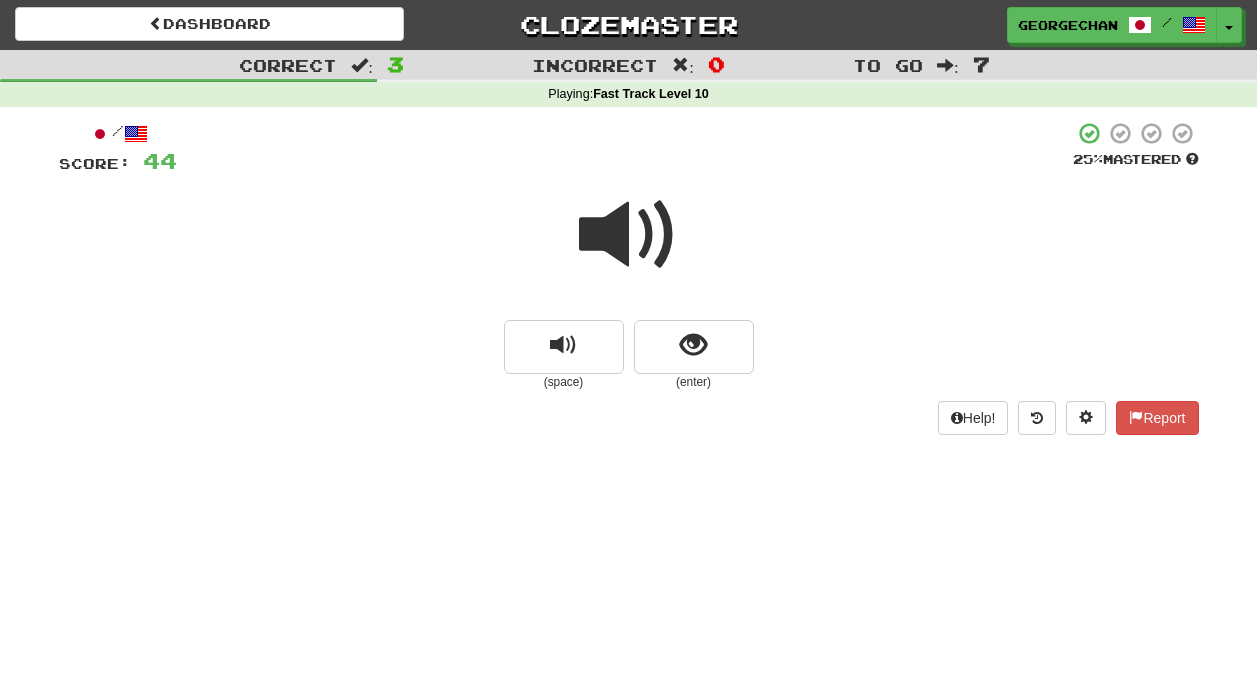 click at bounding box center (629, 235) 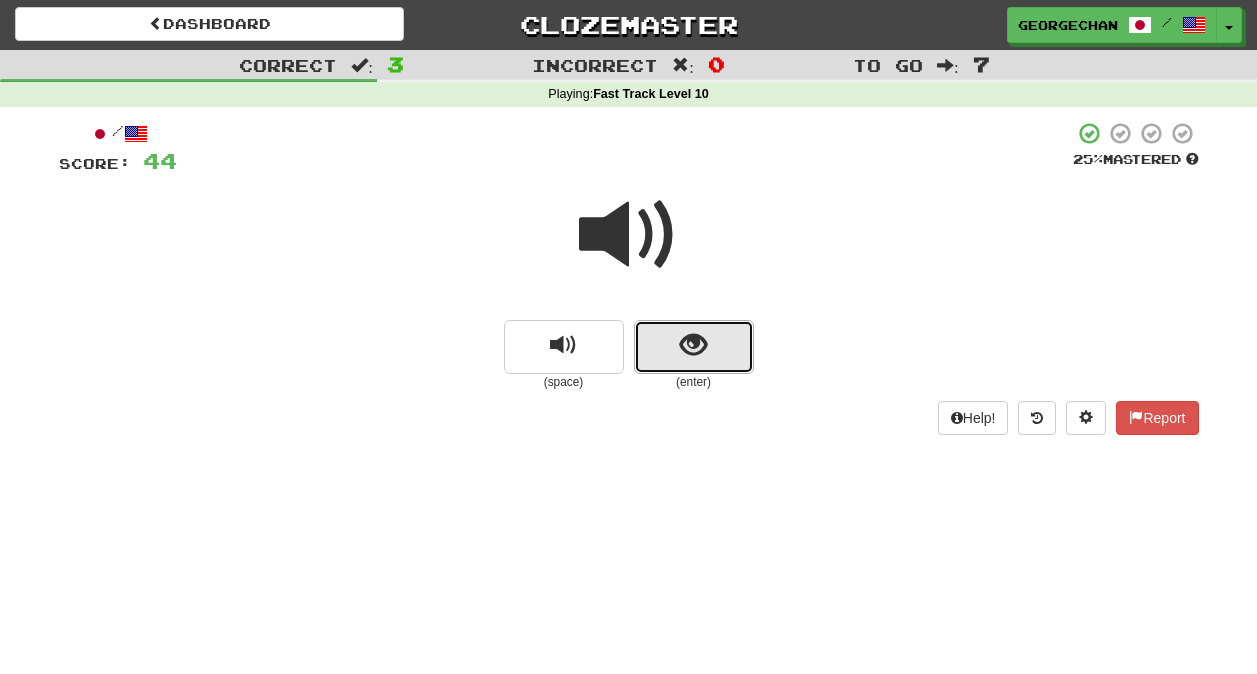 click at bounding box center (693, 345) 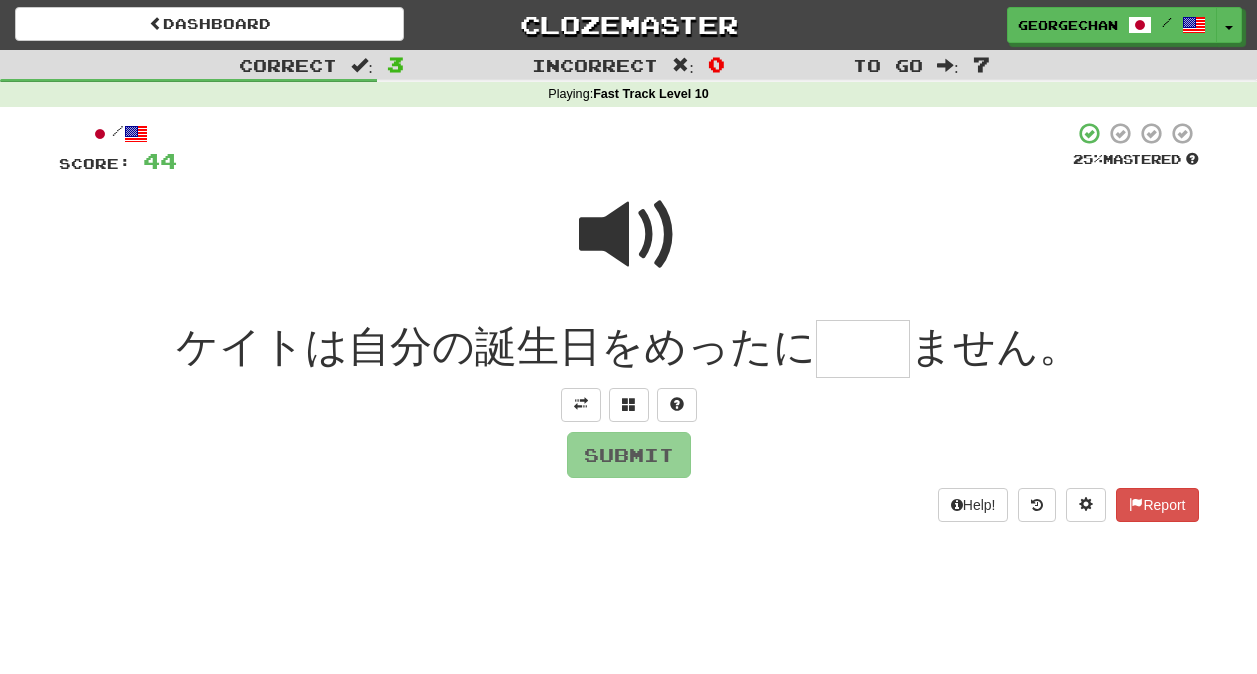 click at bounding box center [863, 349] 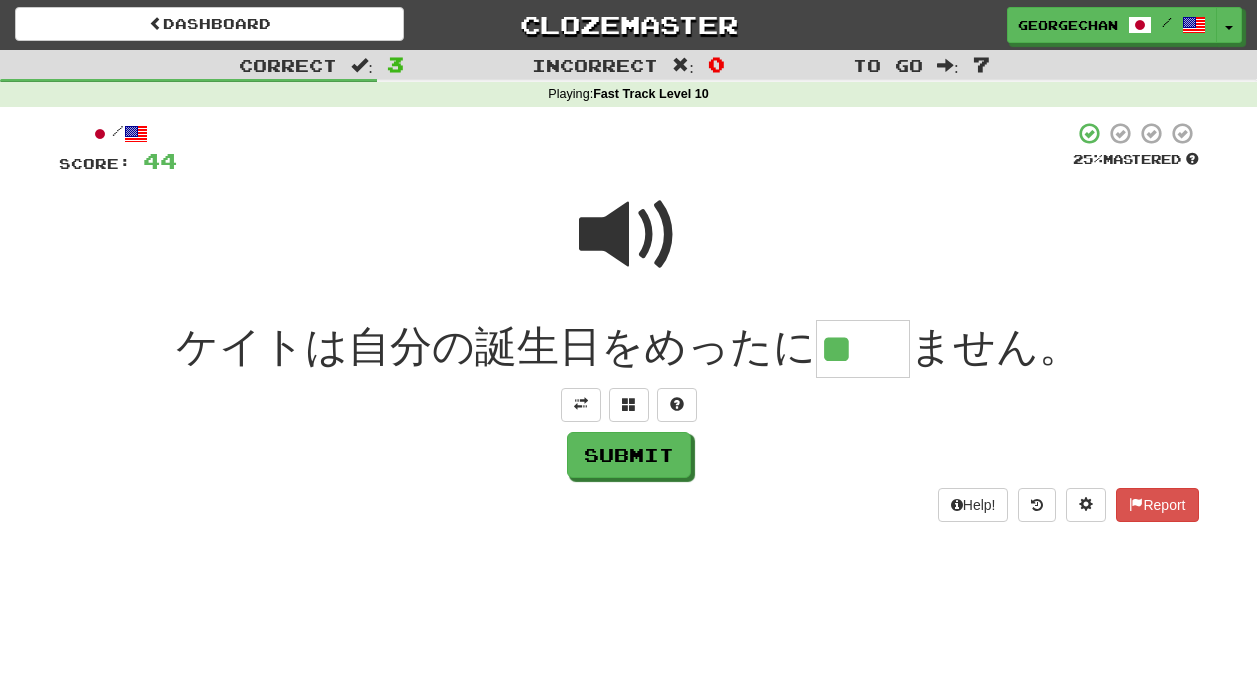 scroll, scrollTop: 0, scrollLeft: 0, axis: both 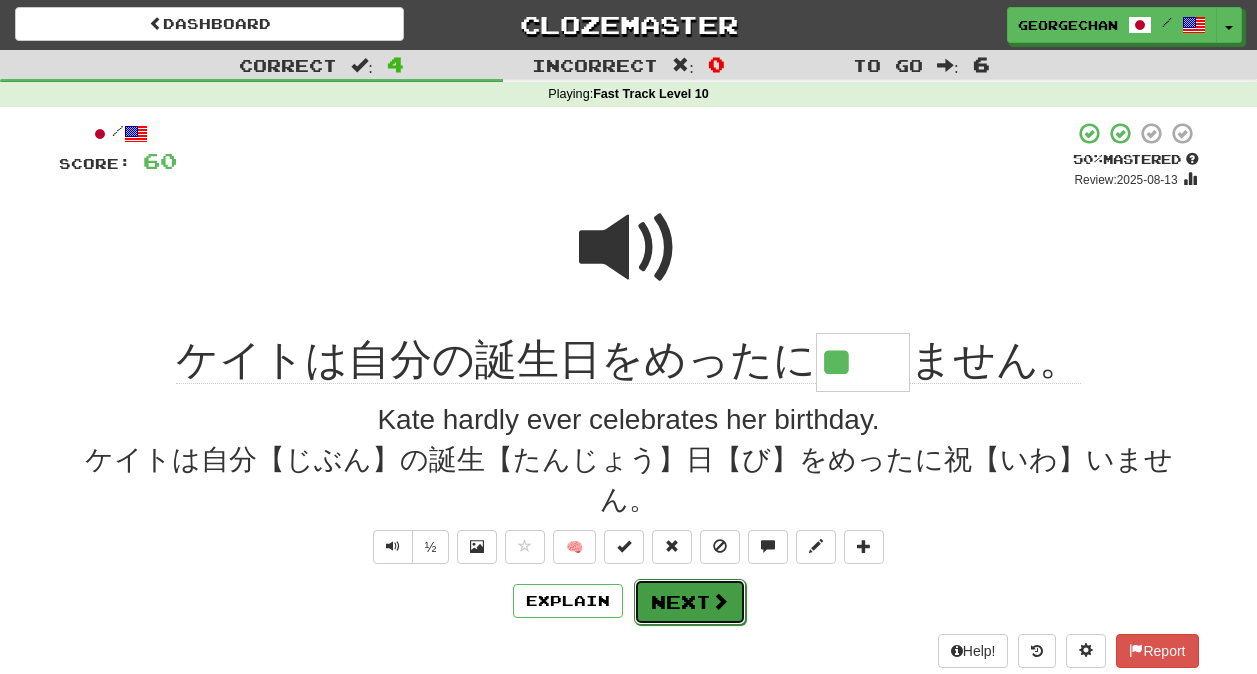 click on "Next" at bounding box center [690, 602] 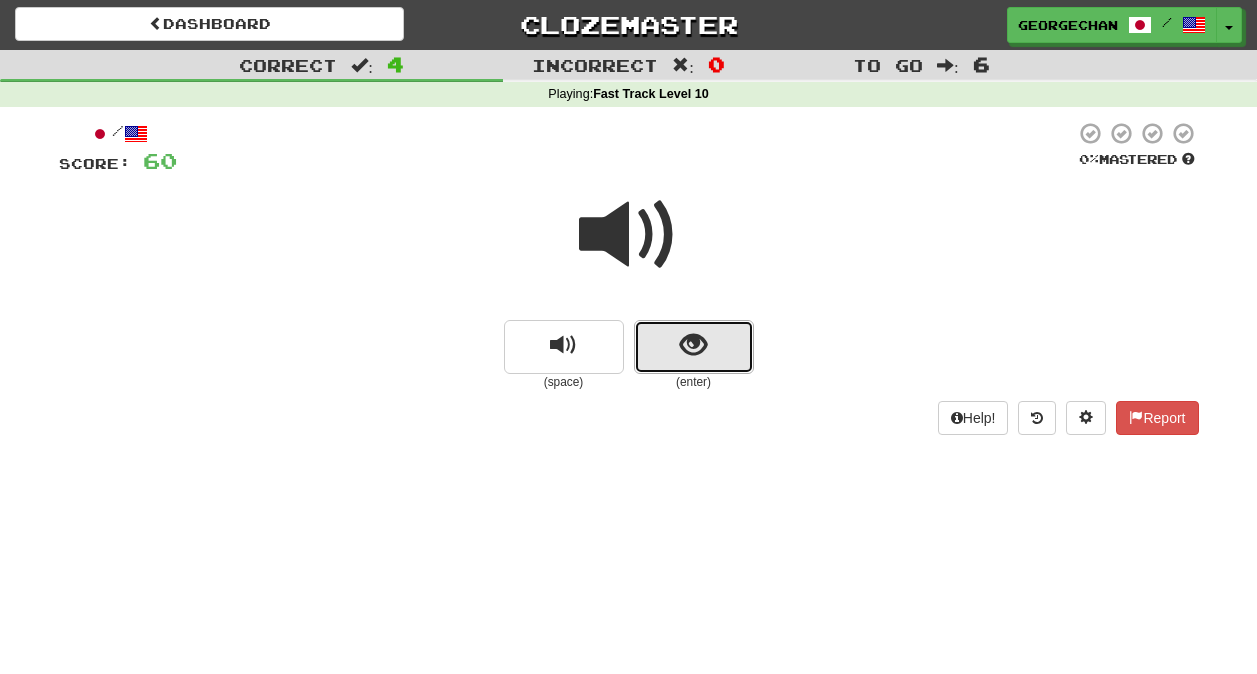click at bounding box center (694, 347) 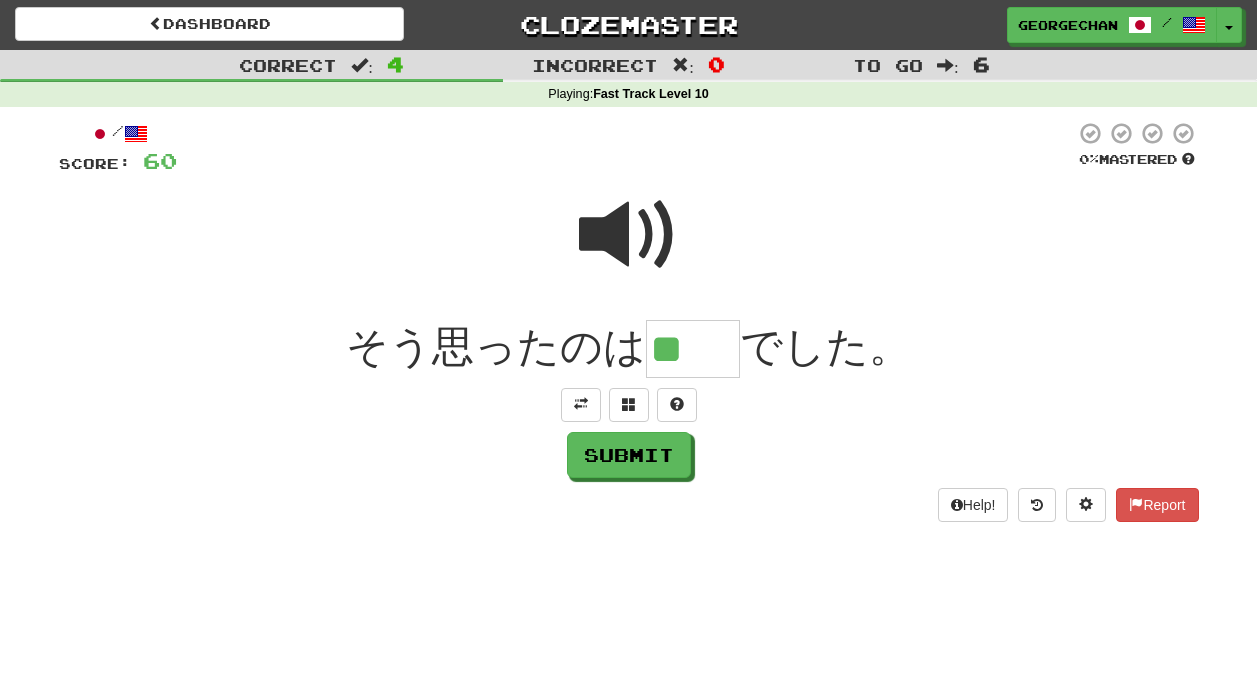 scroll, scrollTop: 0, scrollLeft: 0, axis: both 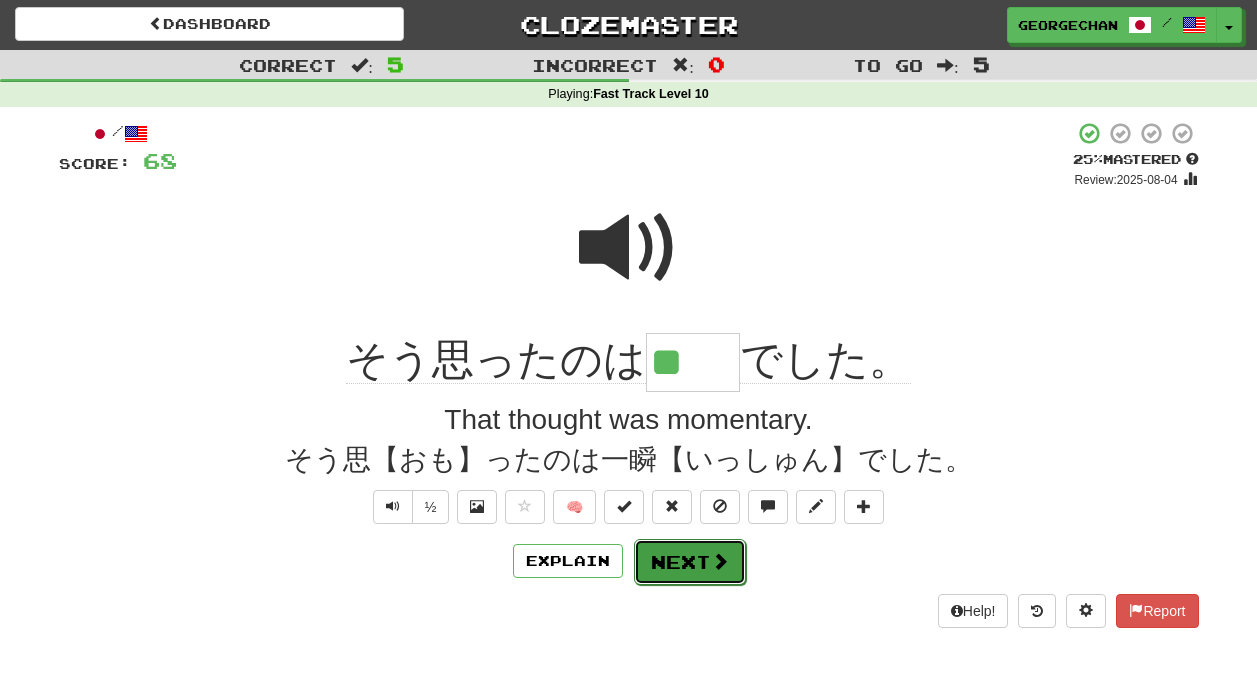 click at bounding box center [720, 561] 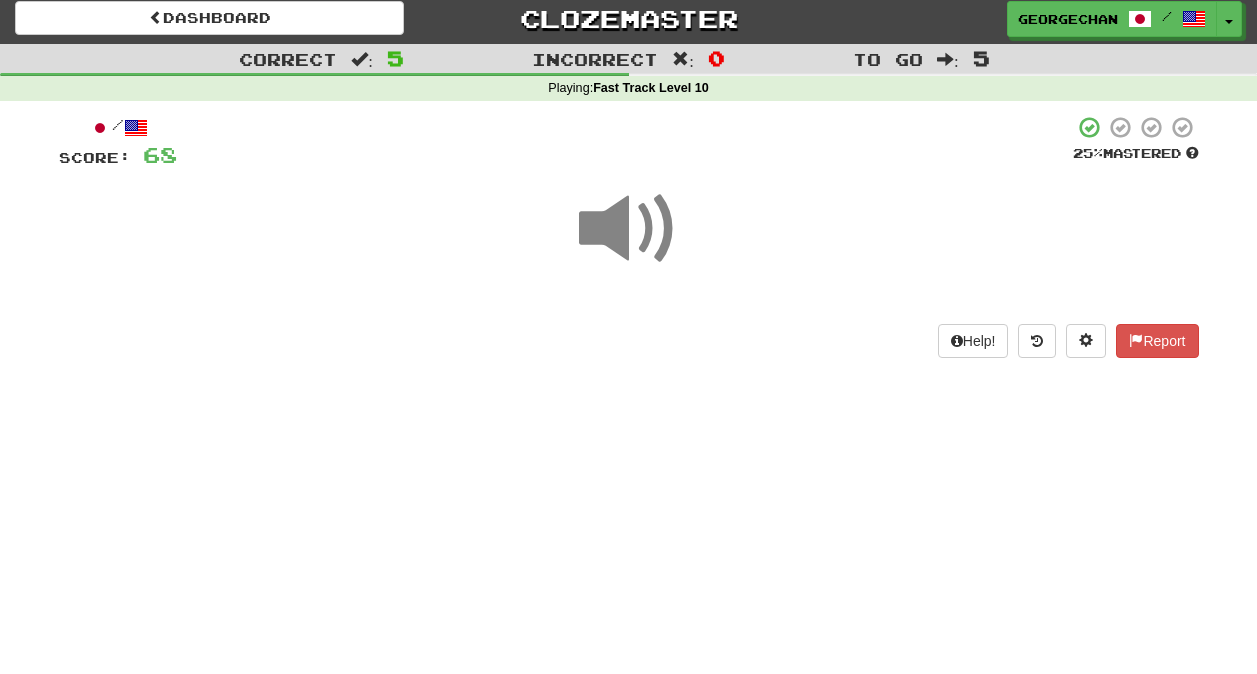 scroll, scrollTop: 0, scrollLeft: 0, axis: both 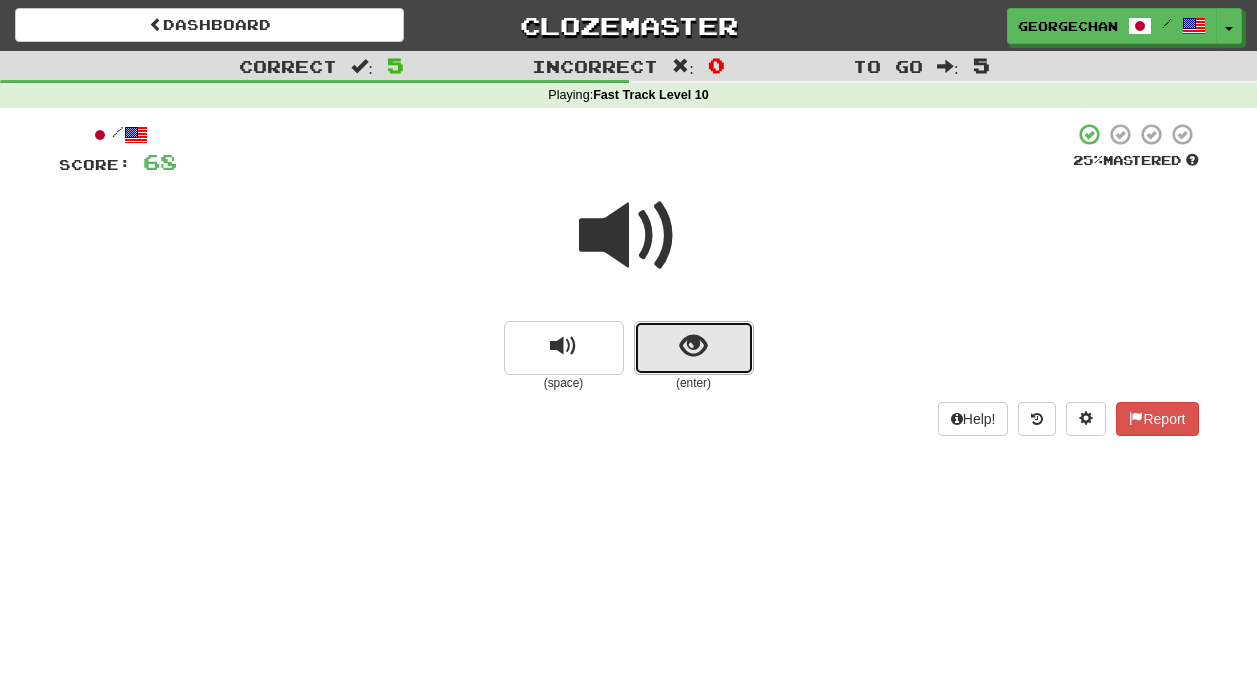 click at bounding box center (693, 346) 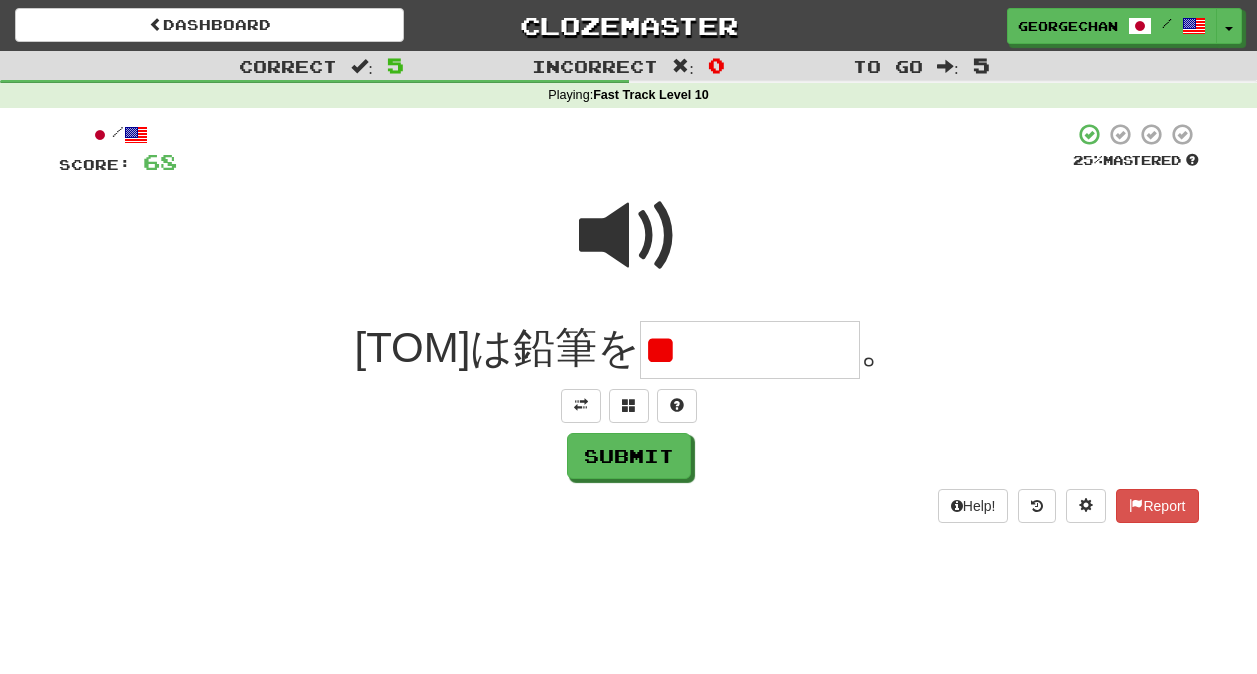 type on "*" 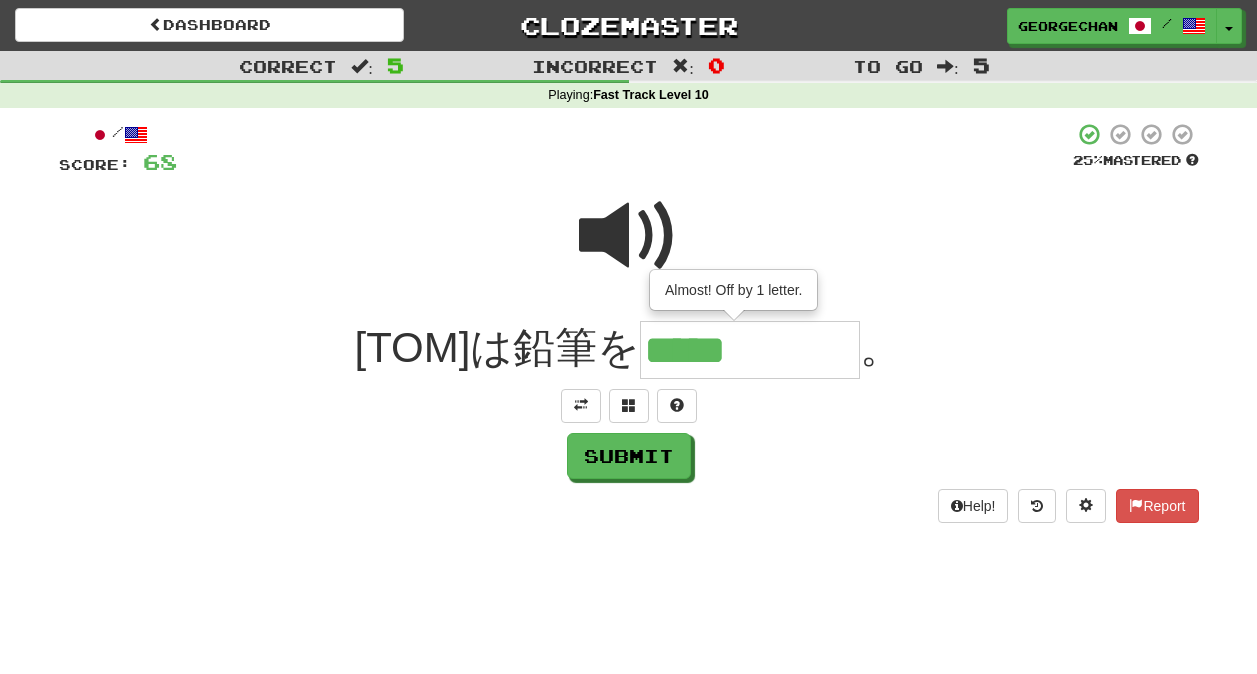 type on "*****" 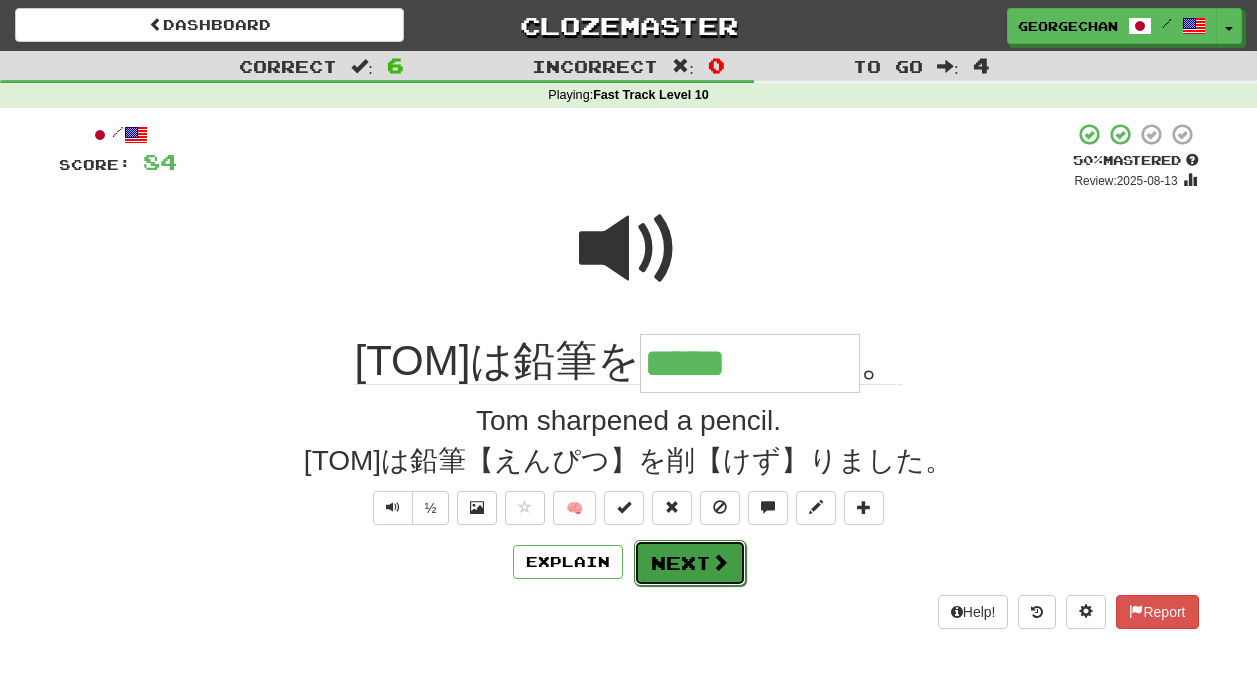 click on "Next" at bounding box center [690, 563] 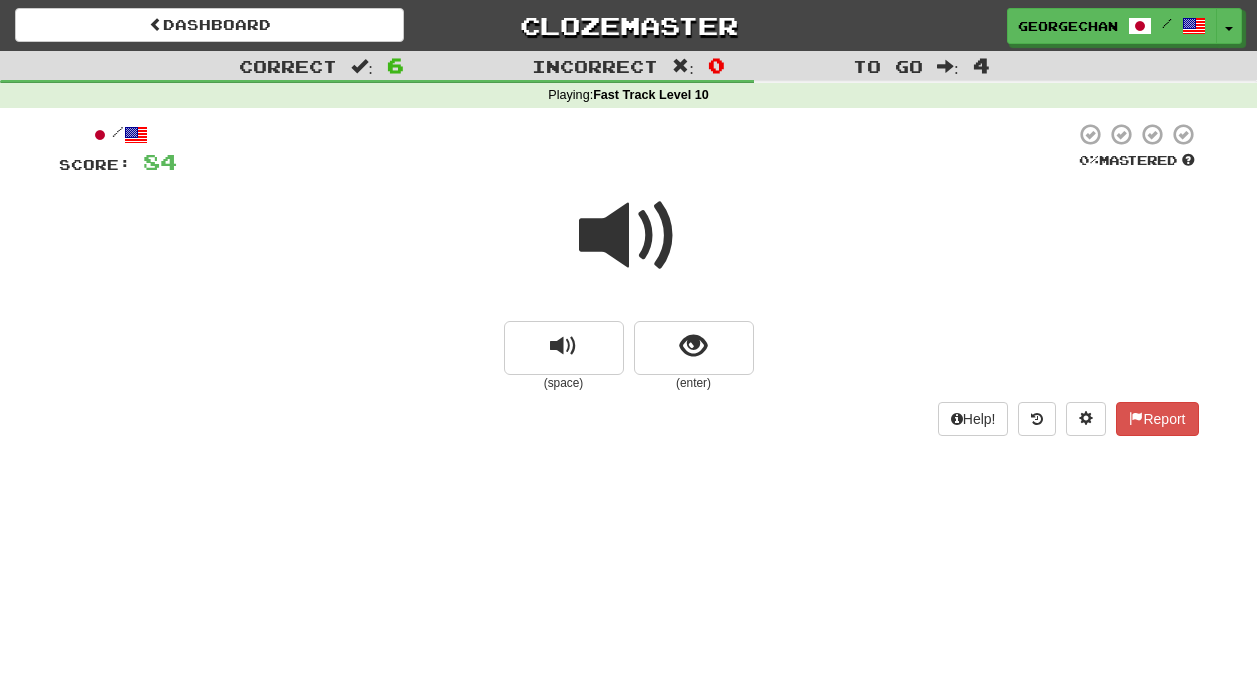 click at bounding box center (629, 236) 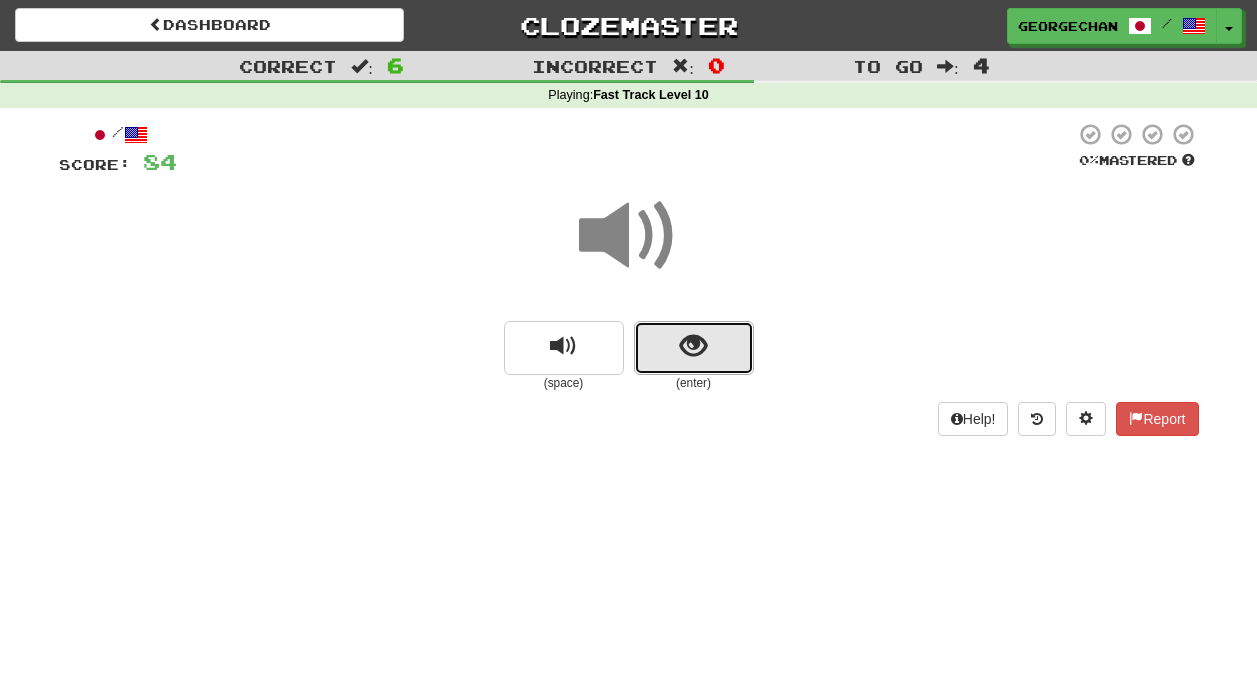 click at bounding box center (694, 348) 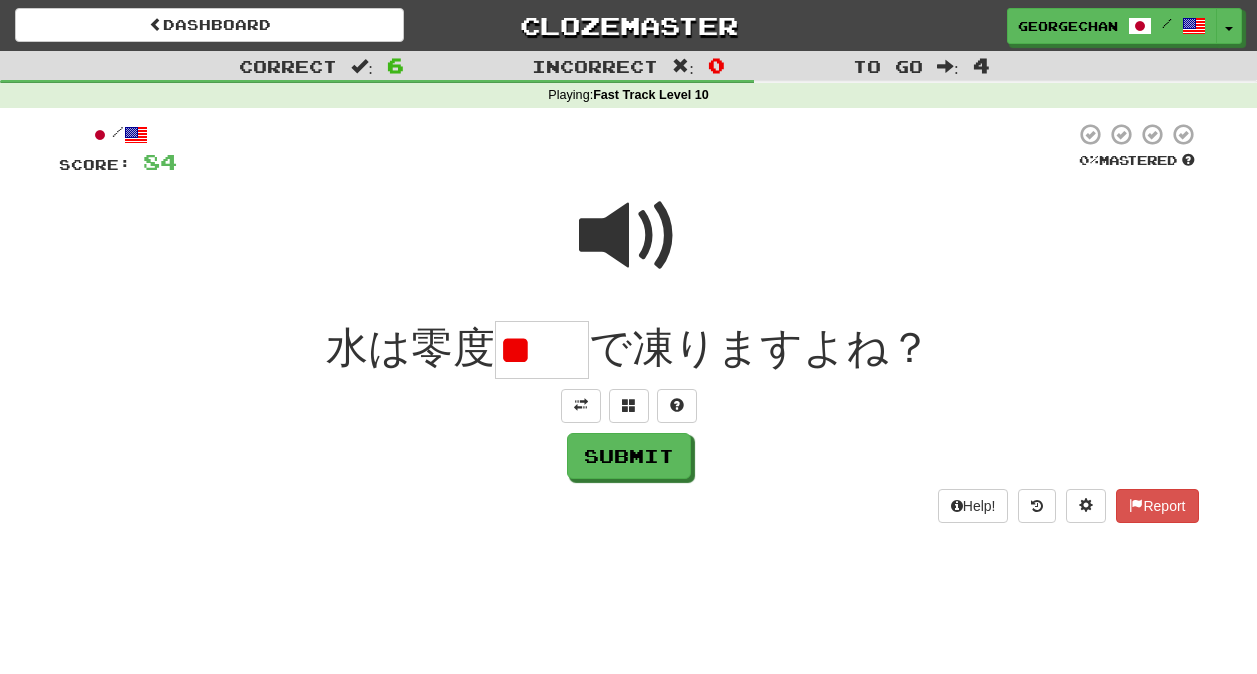 scroll, scrollTop: 0, scrollLeft: 0, axis: both 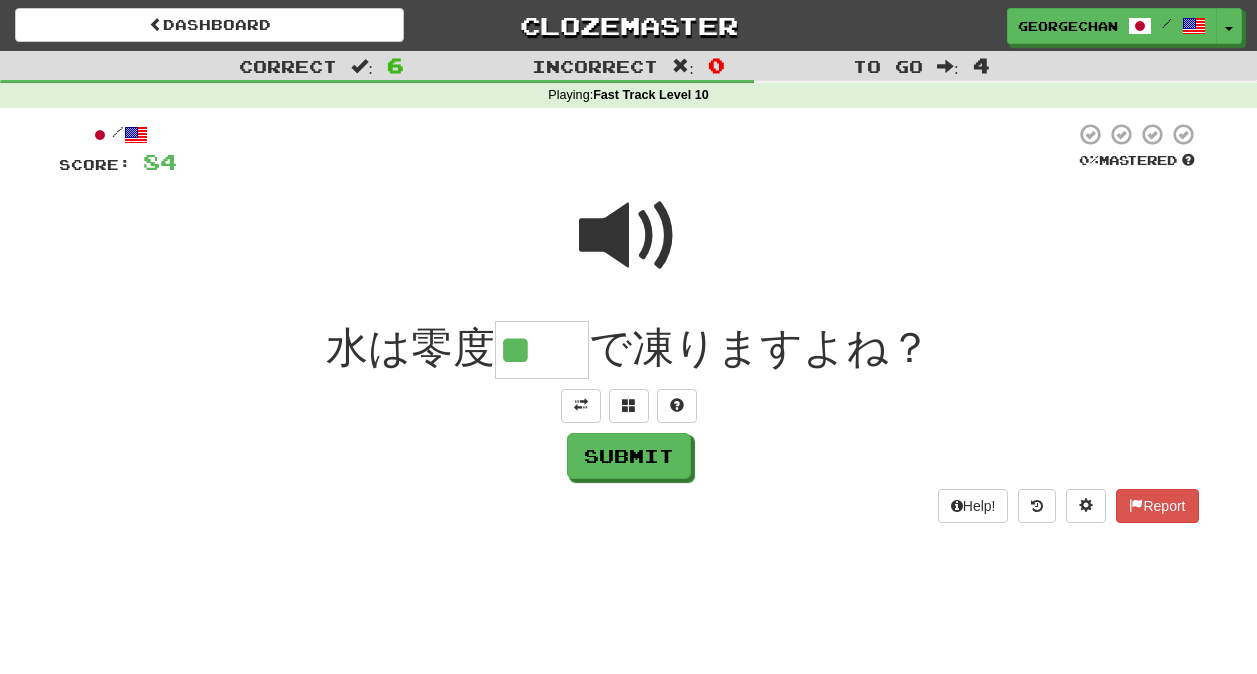 type on "**" 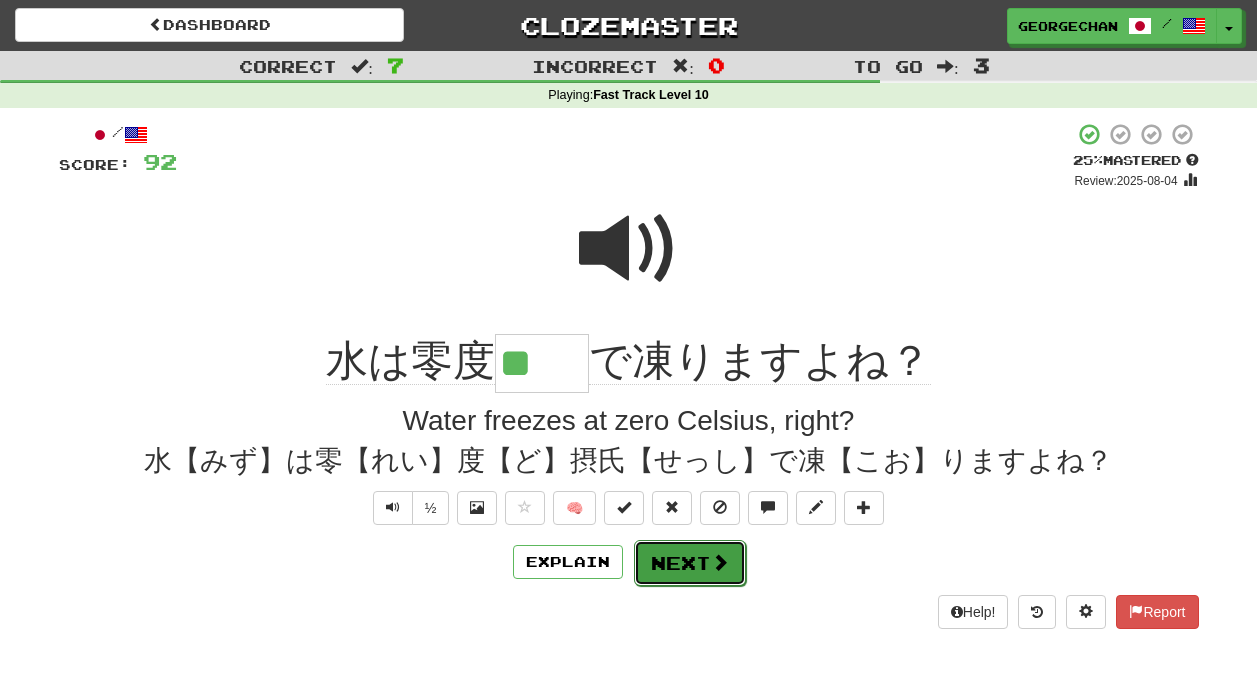 click on "Next" at bounding box center (690, 563) 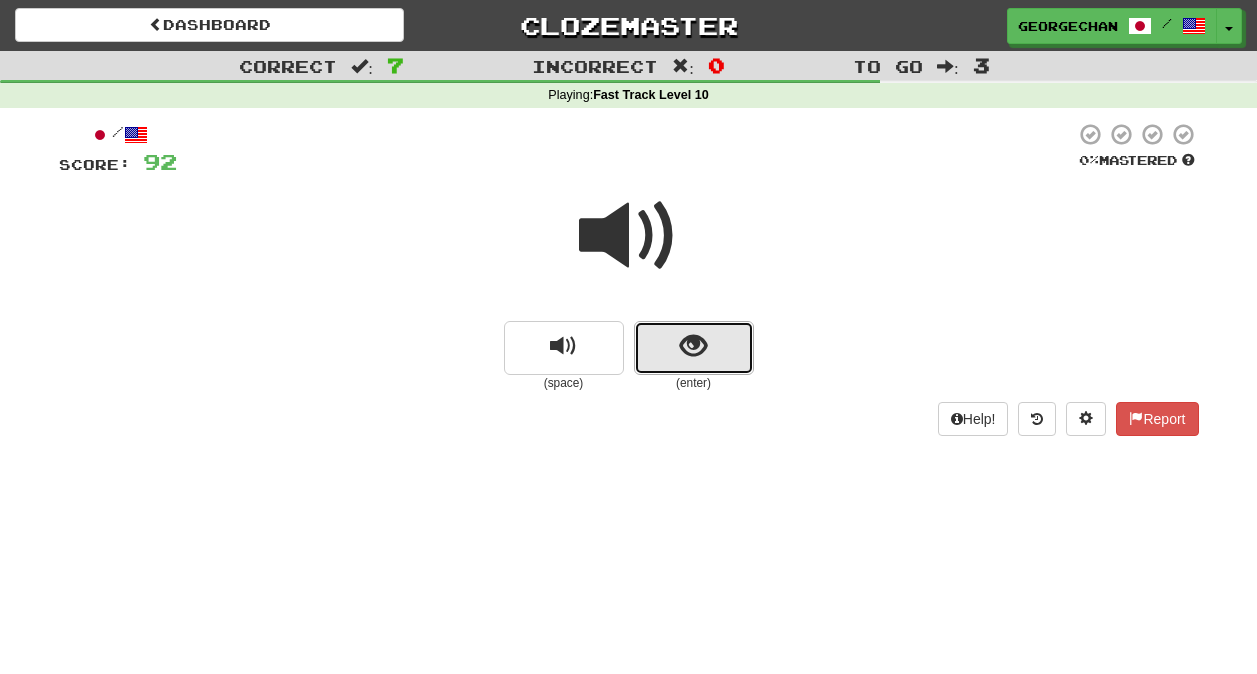 click at bounding box center [694, 348] 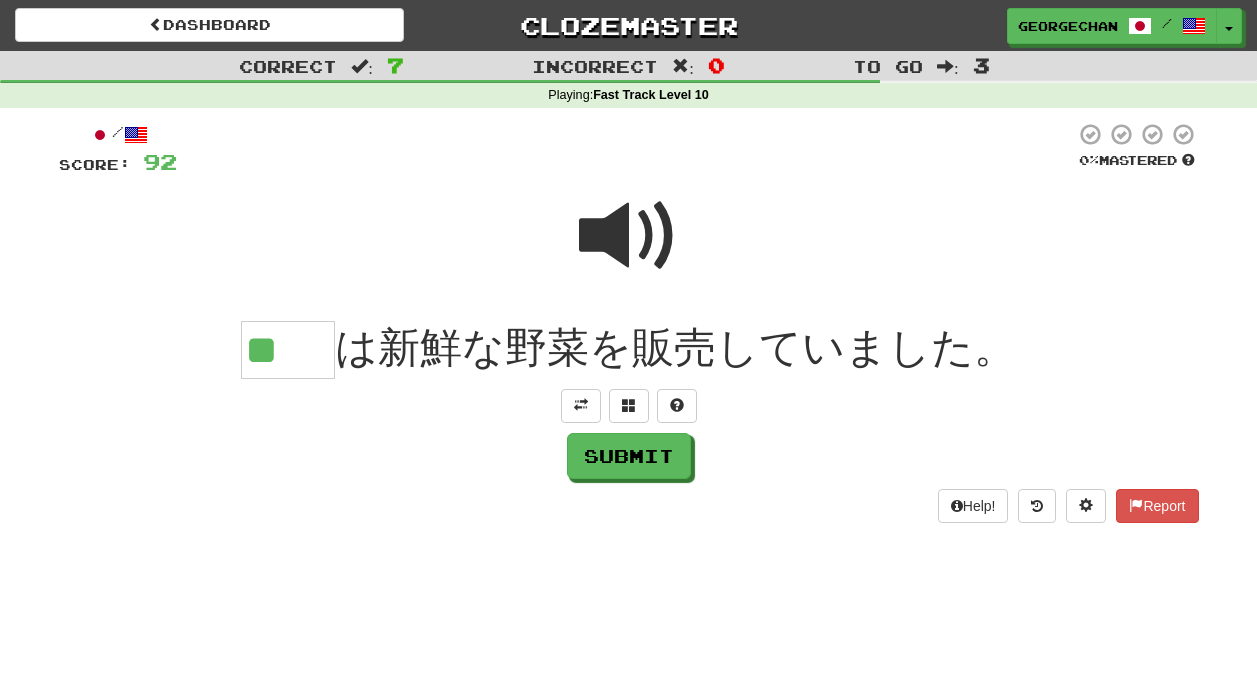 scroll, scrollTop: 0, scrollLeft: 0, axis: both 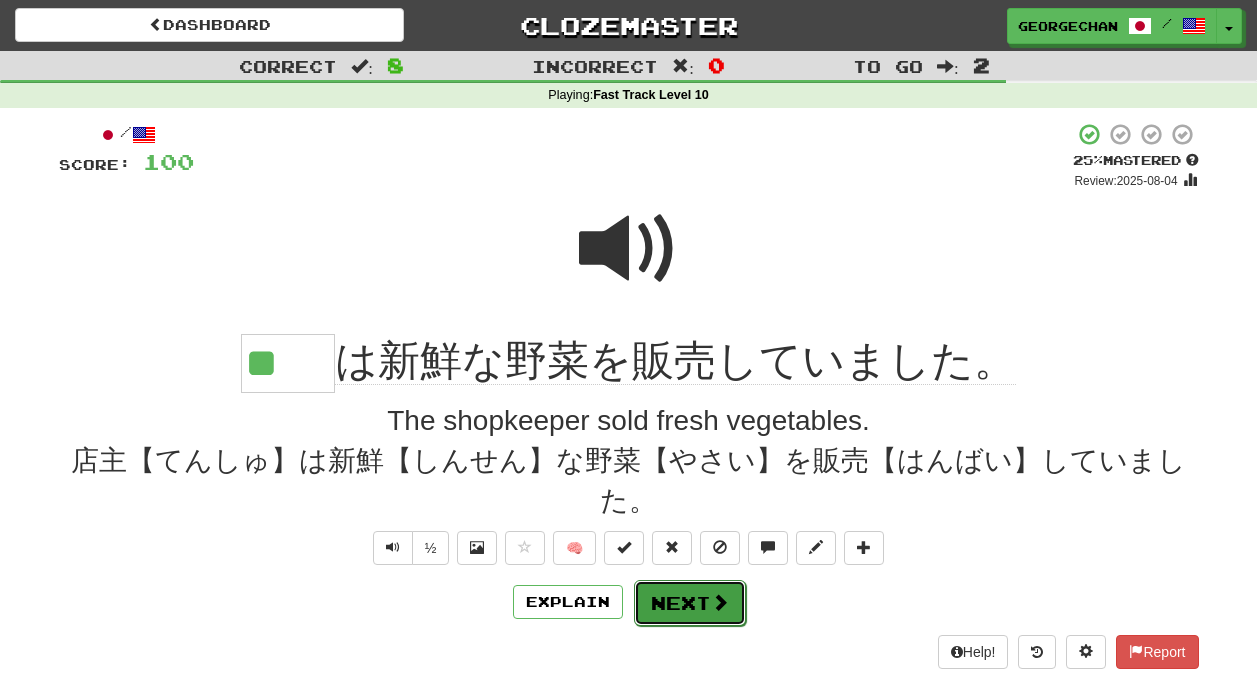 click at bounding box center (720, 602) 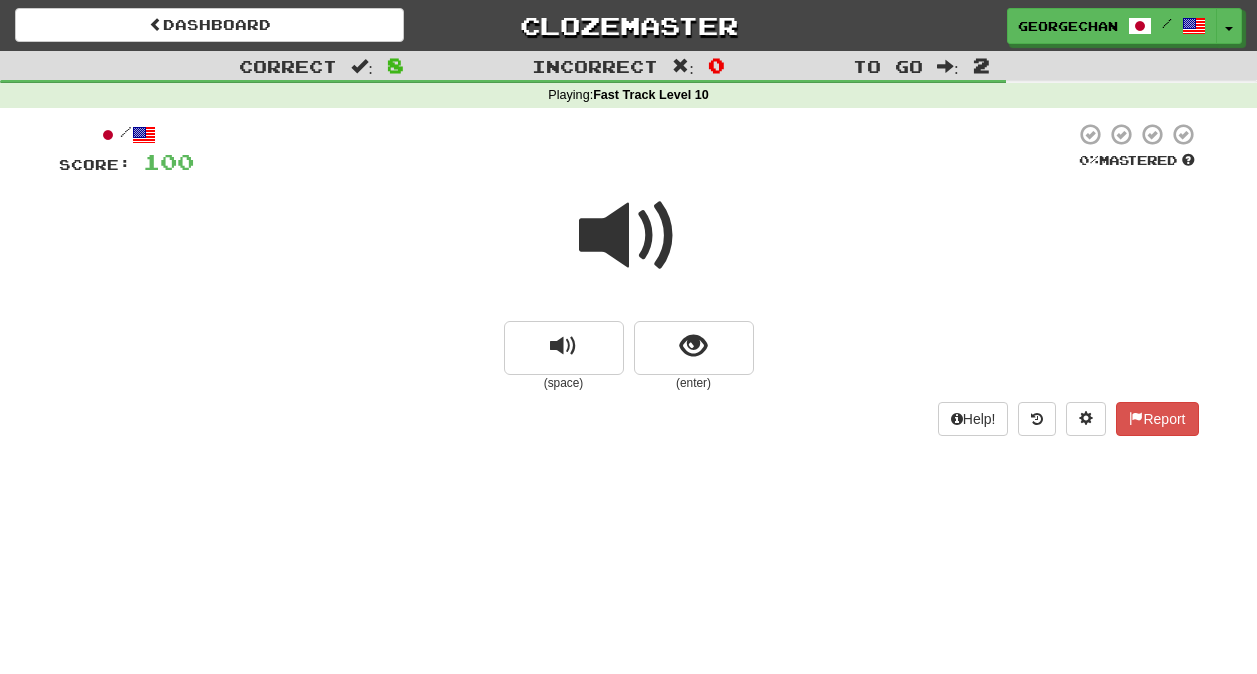 click at bounding box center (629, 236) 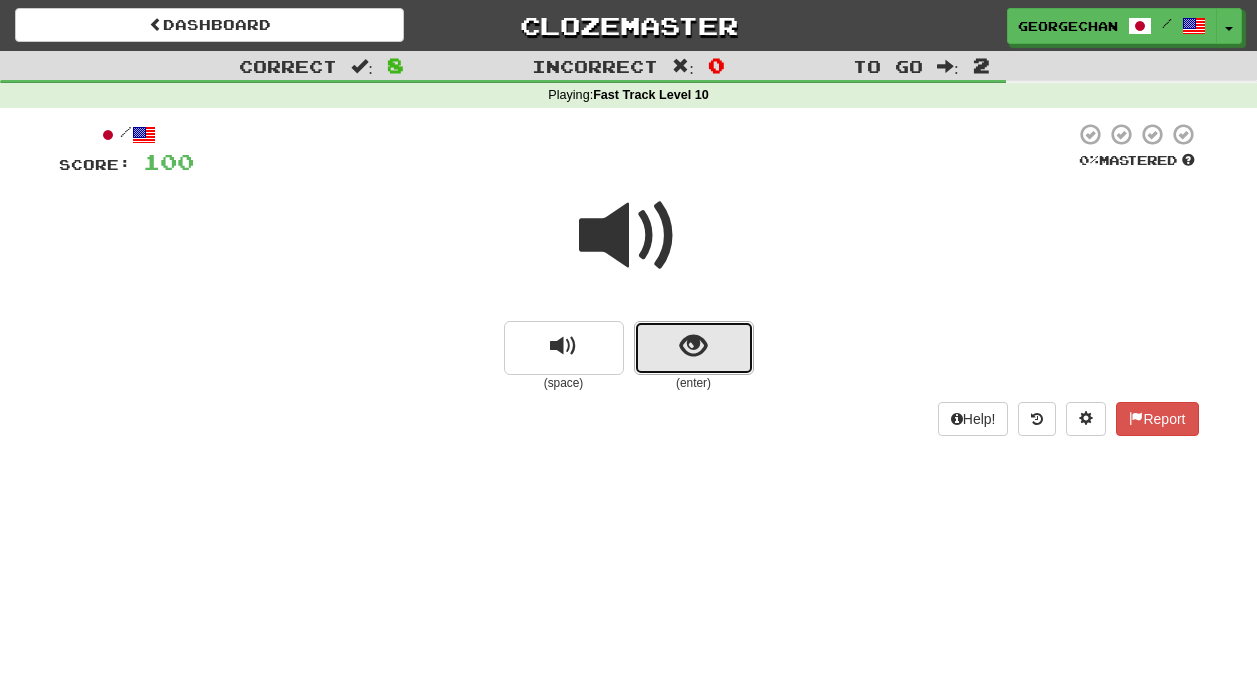 click at bounding box center (694, 348) 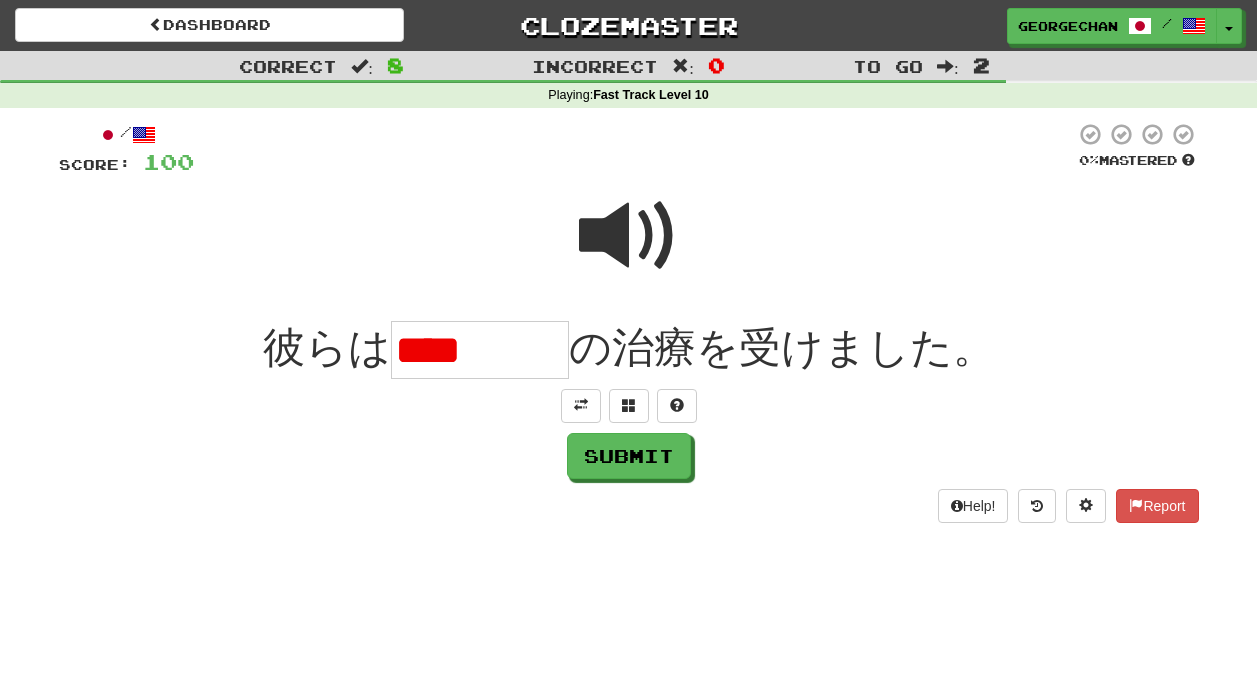scroll, scrollTop: 0, scrollLeft: 0, axis: both 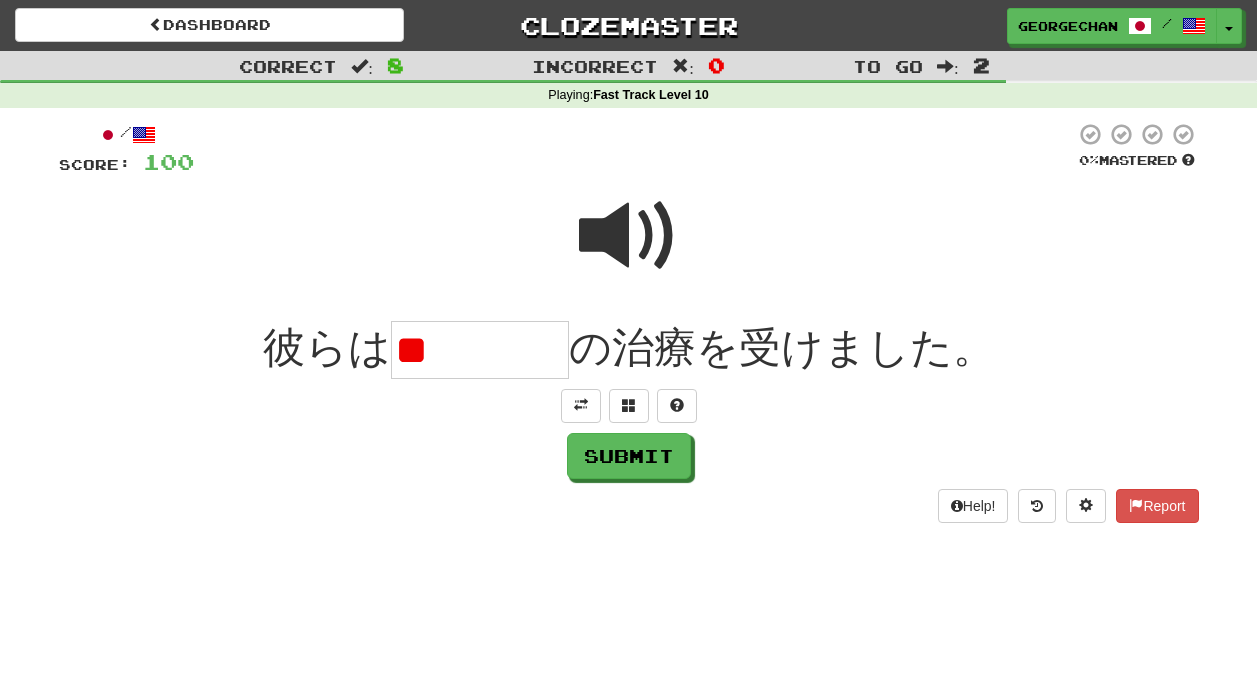 type on "*" 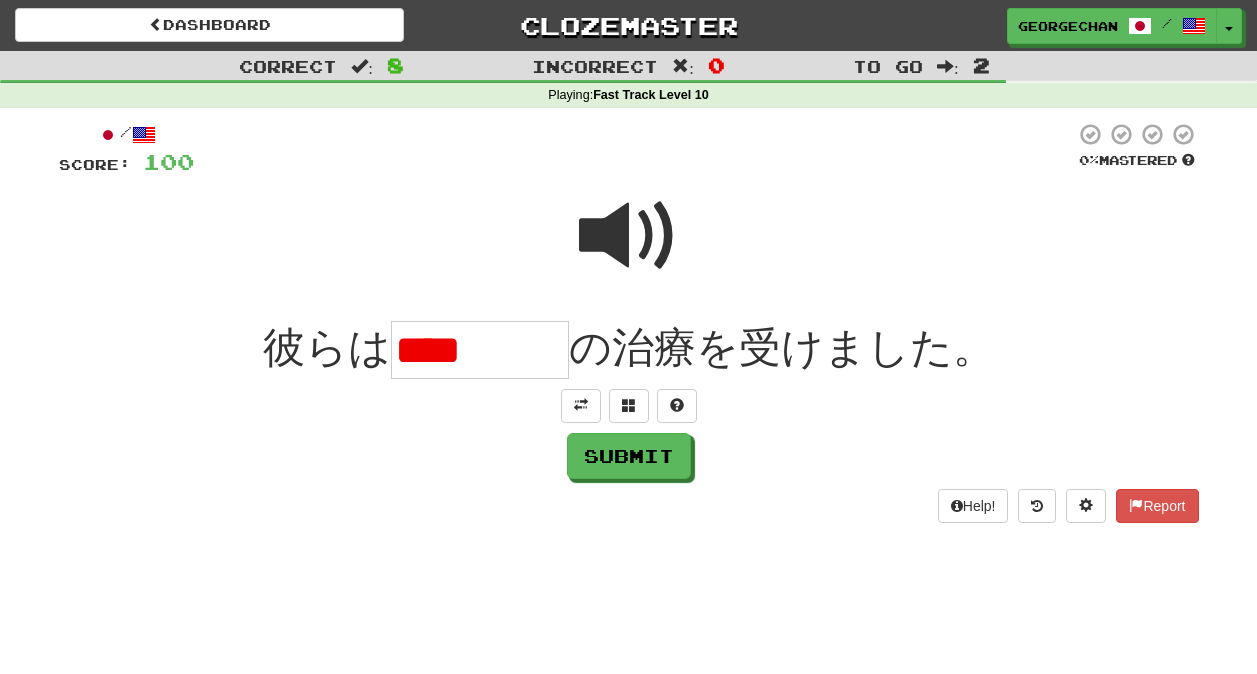 scroll, scrollTop: 0, scrollLeft: 0, axis: both 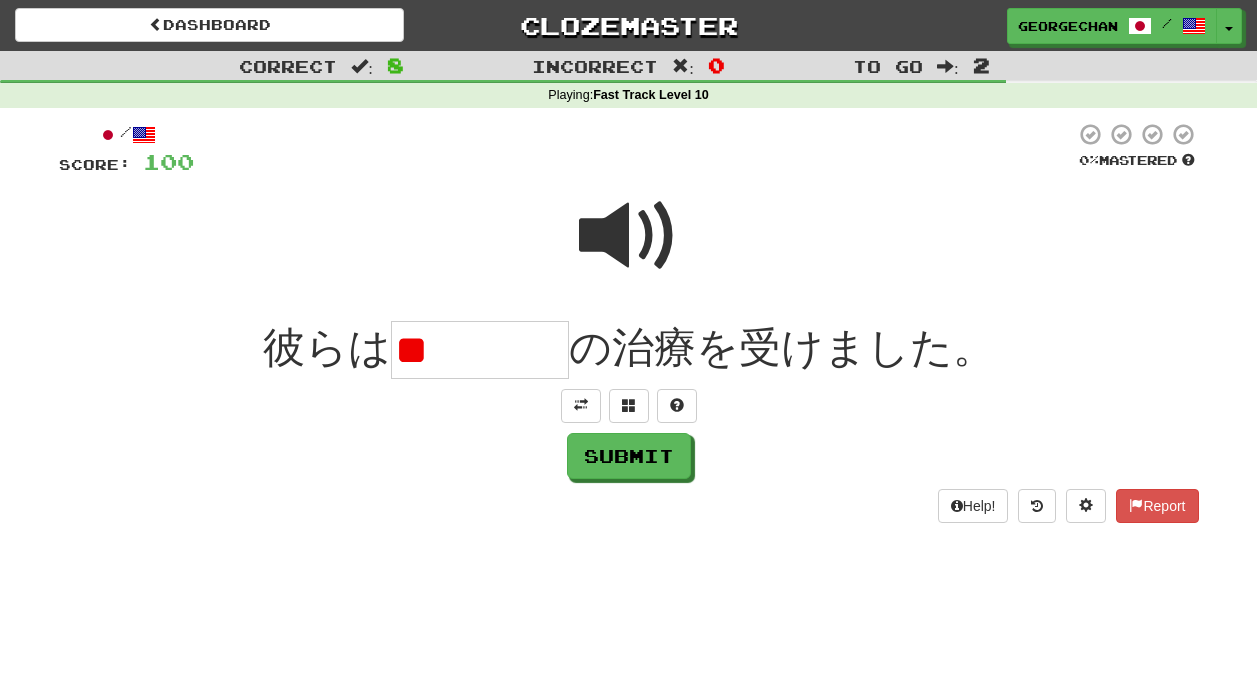 type on "*" 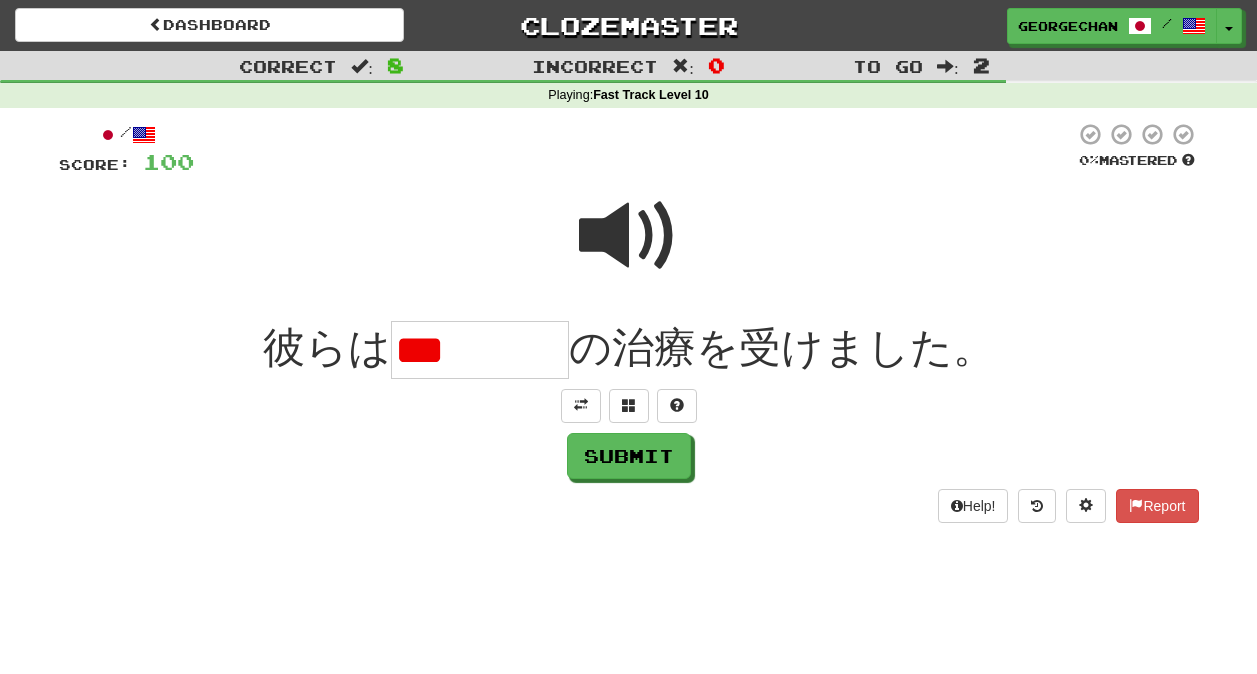 scroll, scrollTop: 0, scrollLeft: 0, axis: both 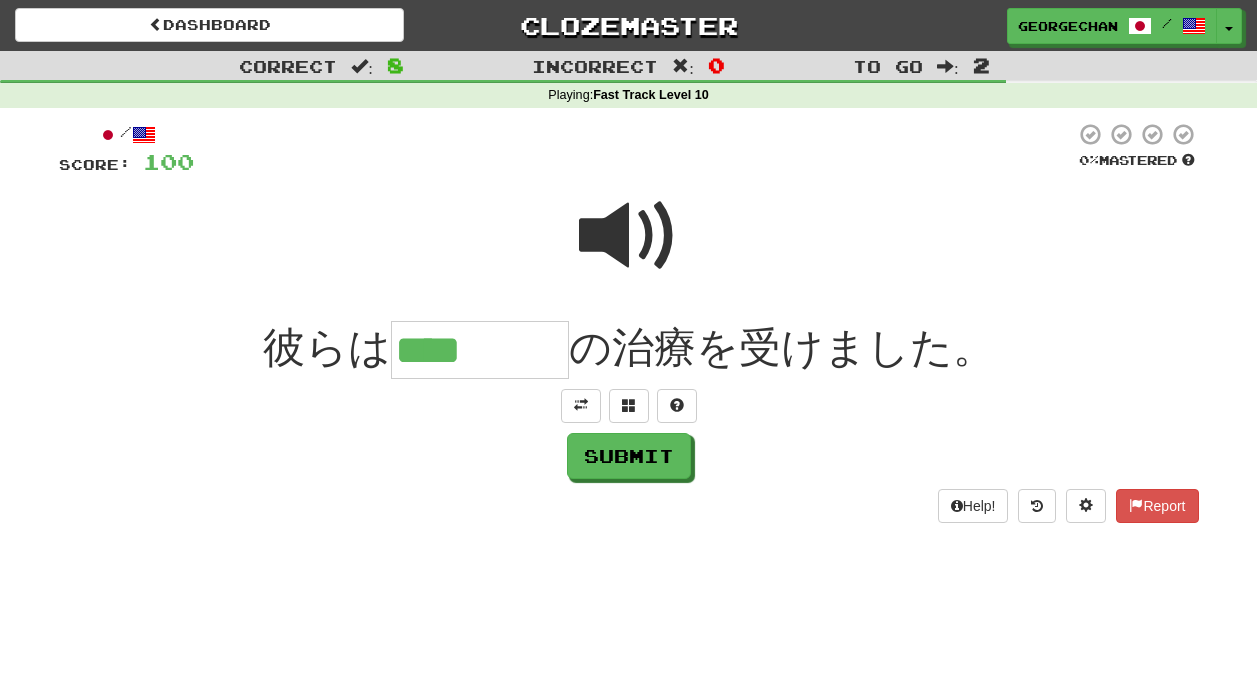 type on "****" 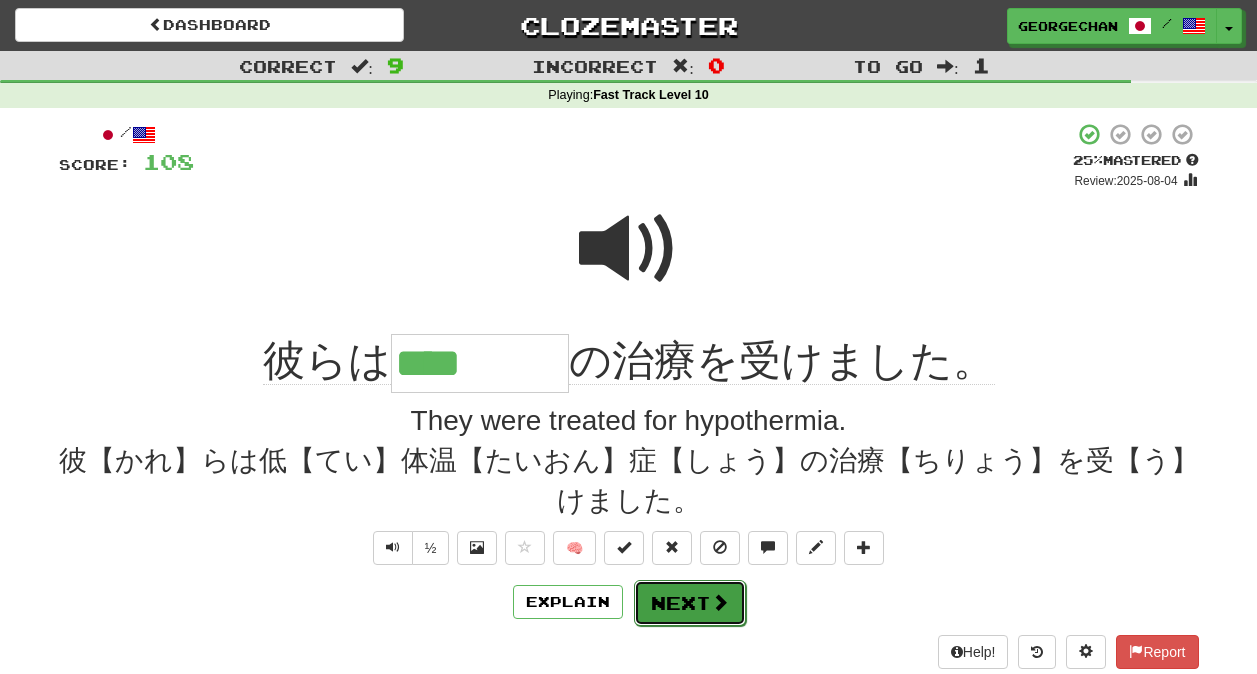 click on "Next" at bounding box center (690, 603) 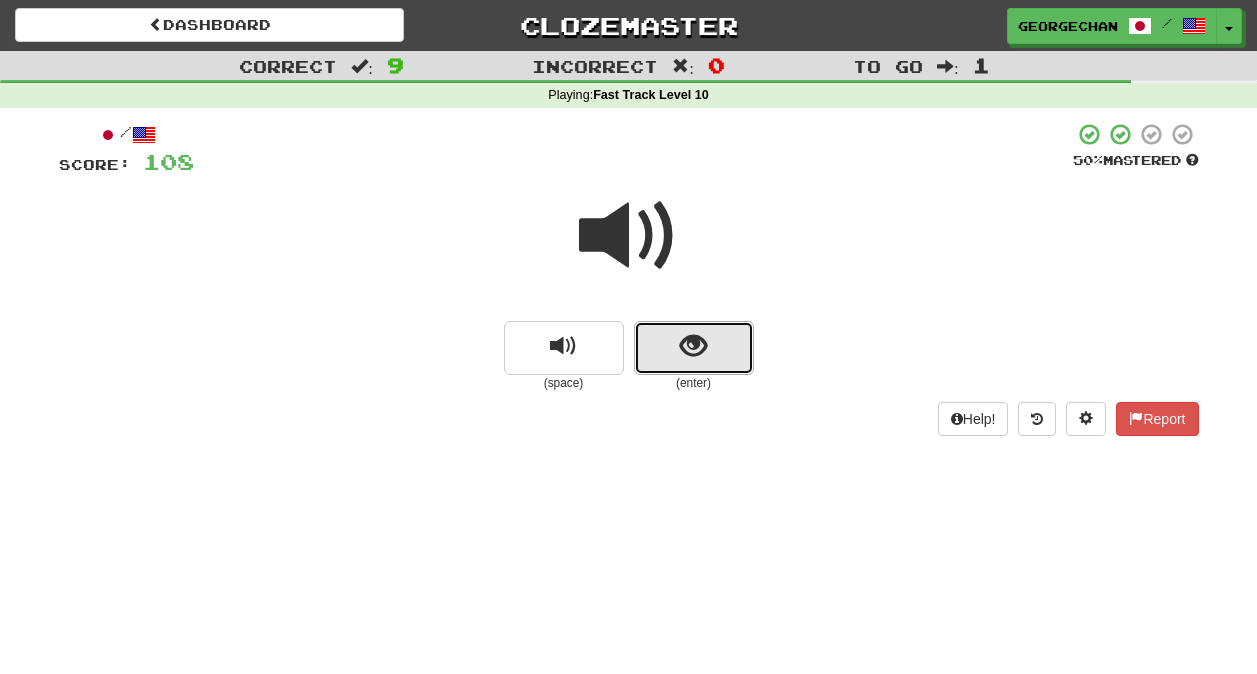 click at bounding box center [693, 346] 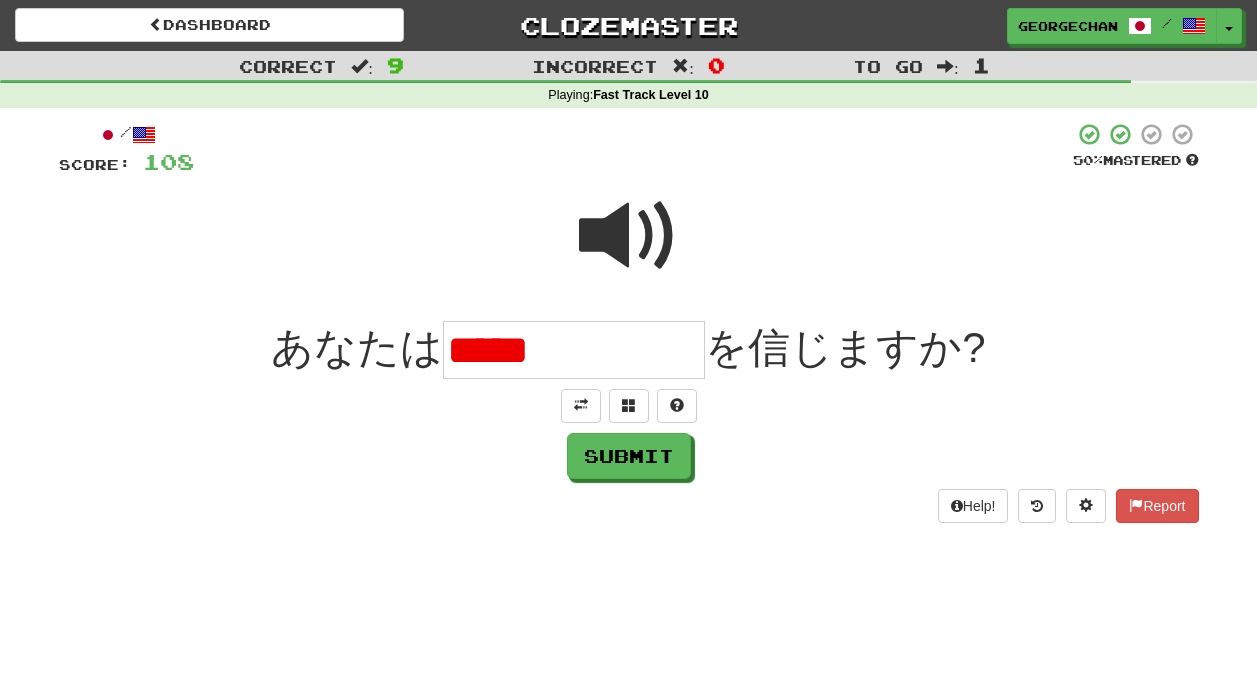 scroll, scrollTop: 0, scrollLeft: 0, axis: both 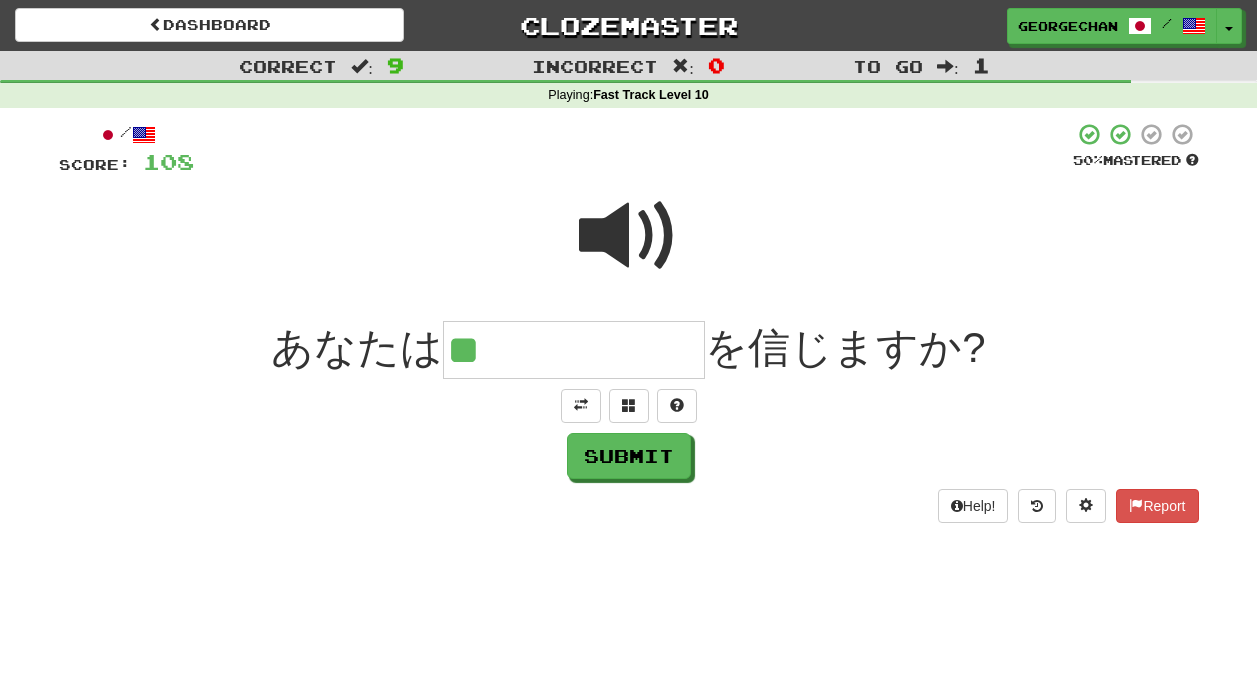 type on "*" 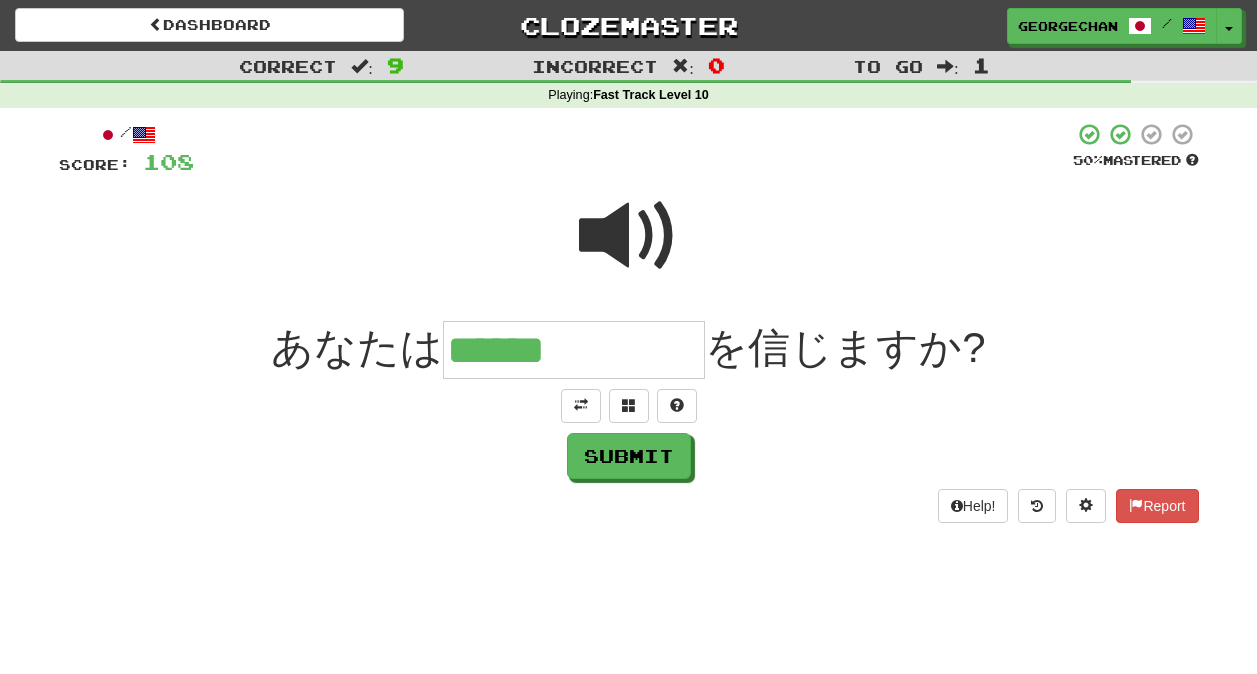 scroll, scrollTop: 0, scrollLeft: 0, axis: both 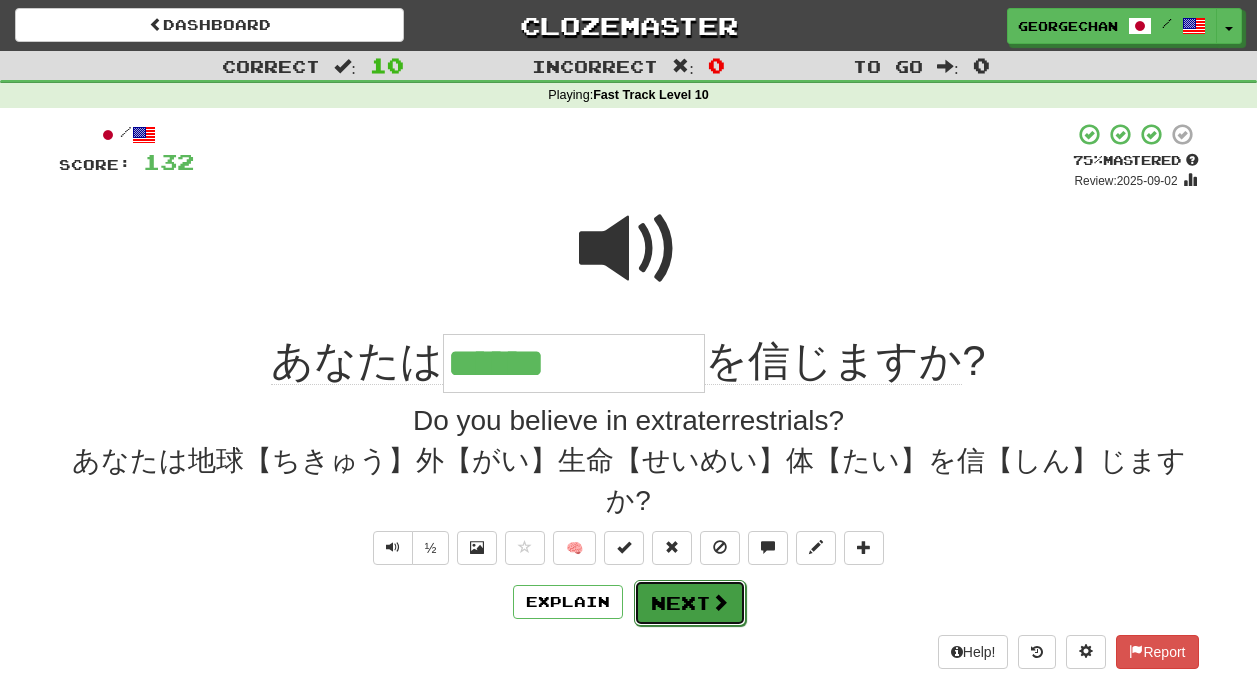 click on "Next" at bounding box center [690, 603] 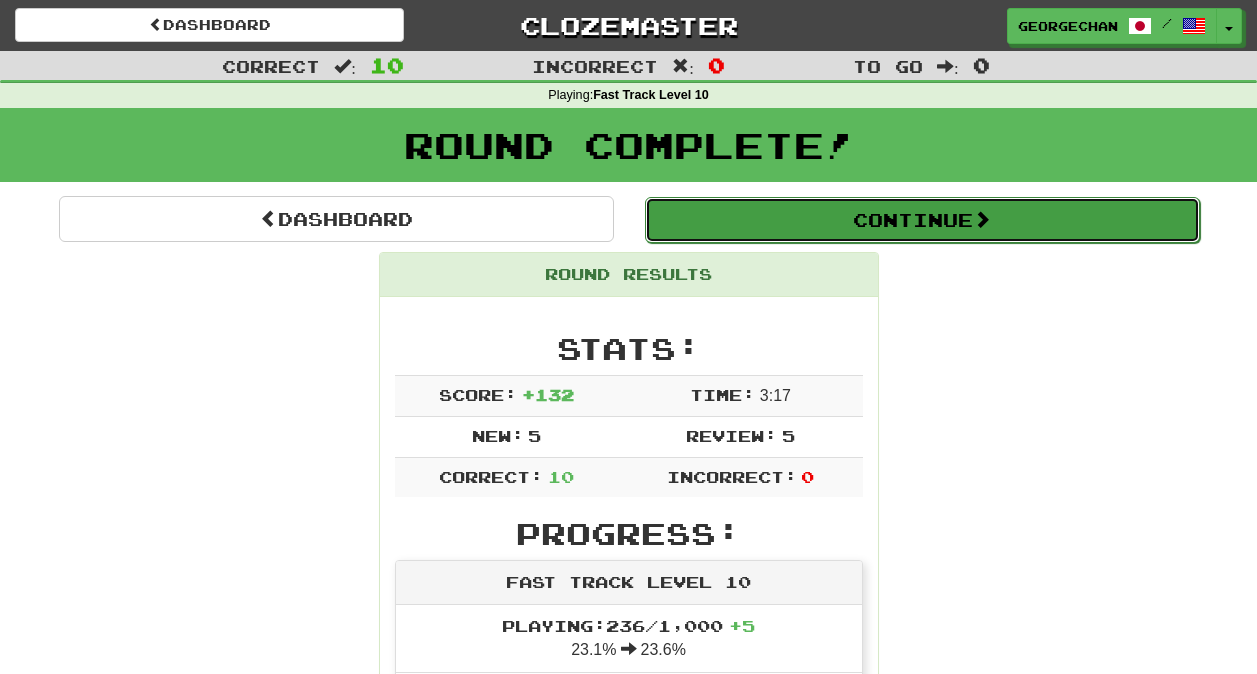 click on "Continue" at bounding box center (922, 220) 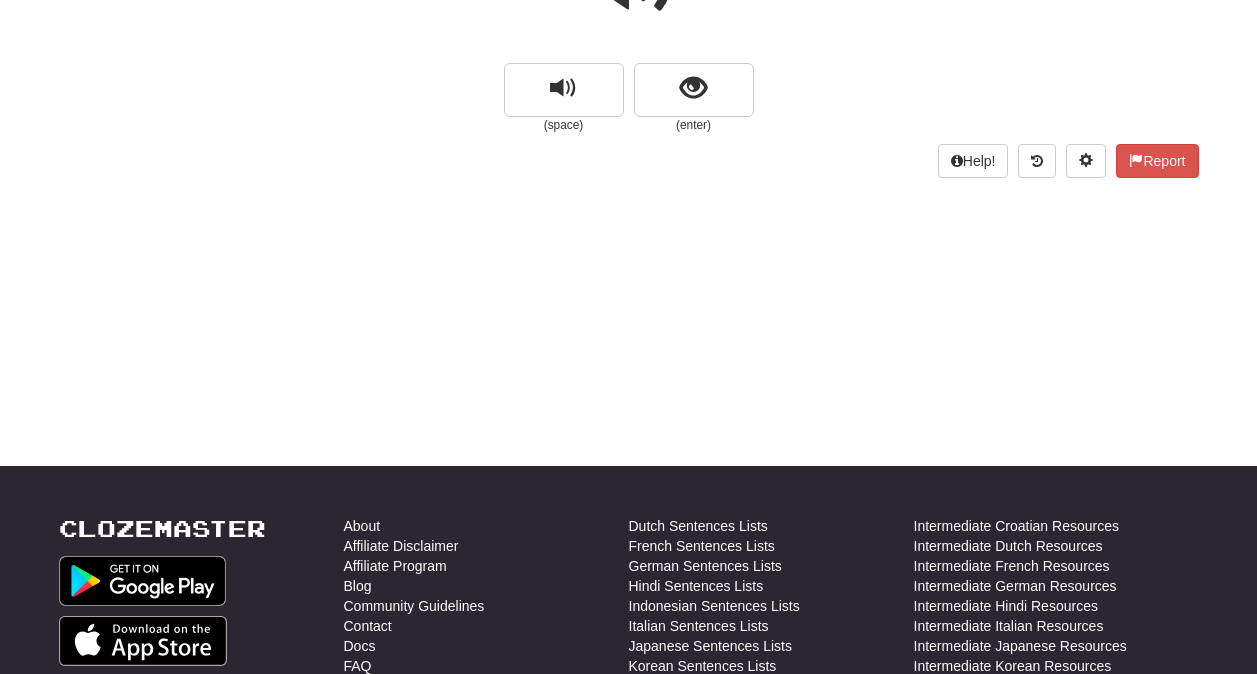scroll, scrollTop: 0, scrollLeft: 0, axis: both 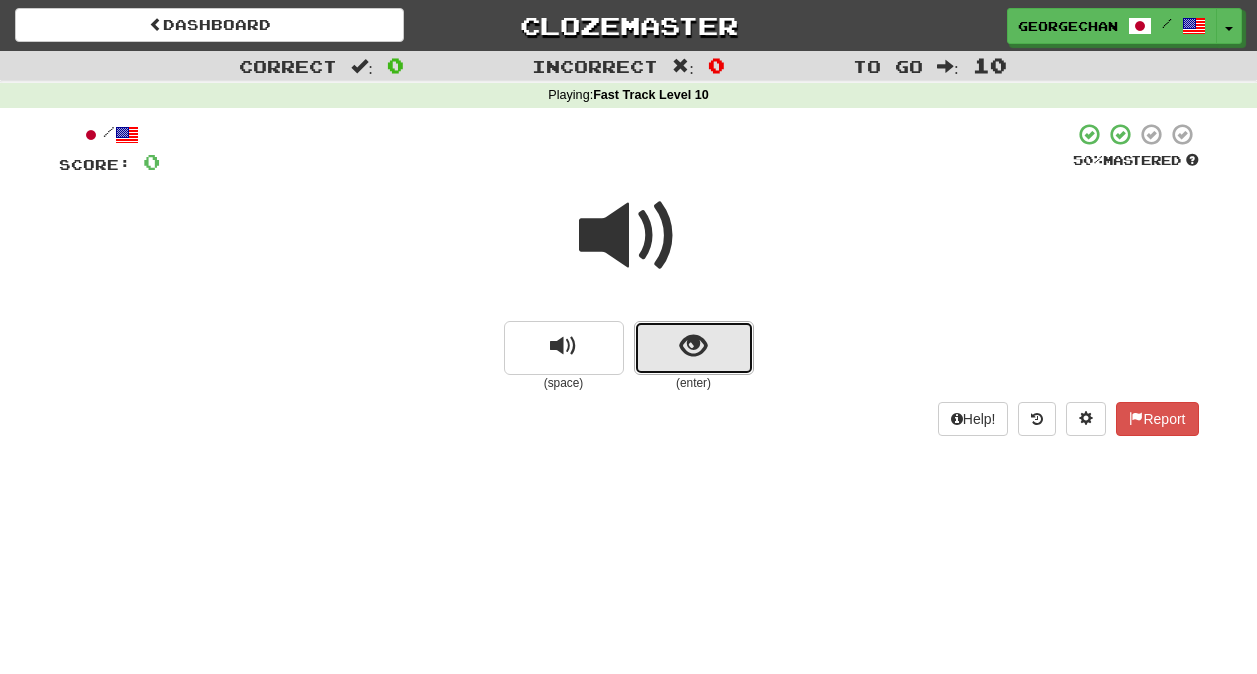 click at bounding box center (693, 346) 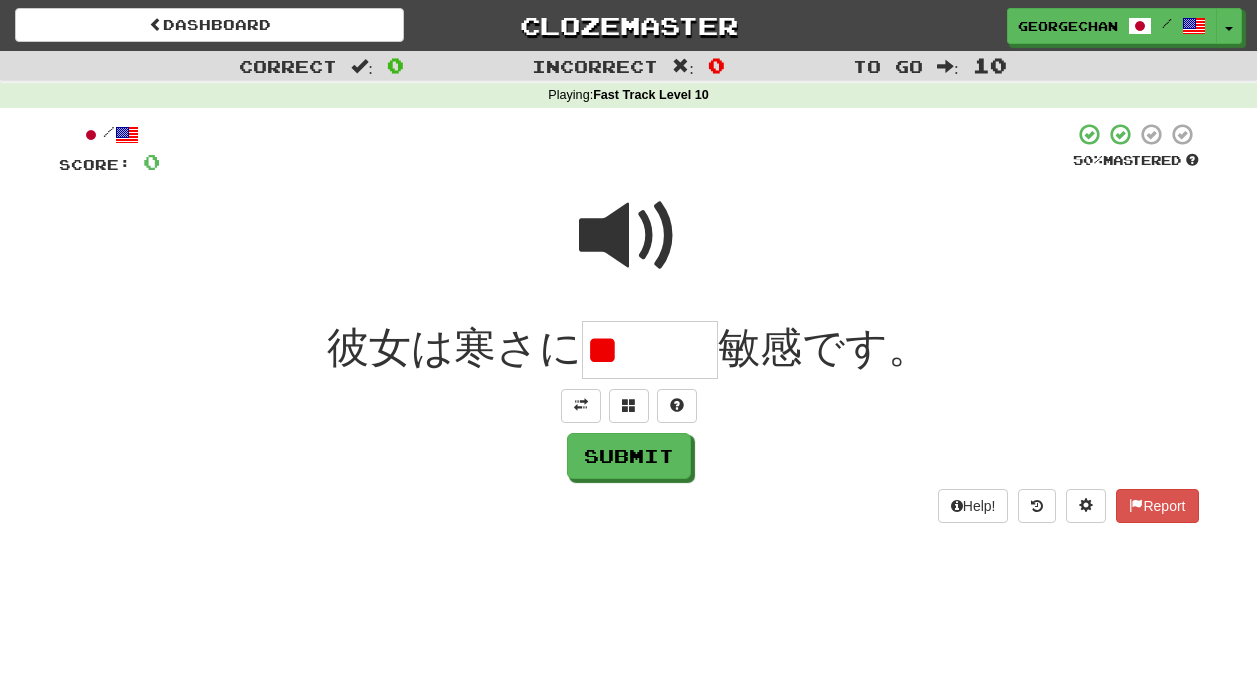 type on "*" 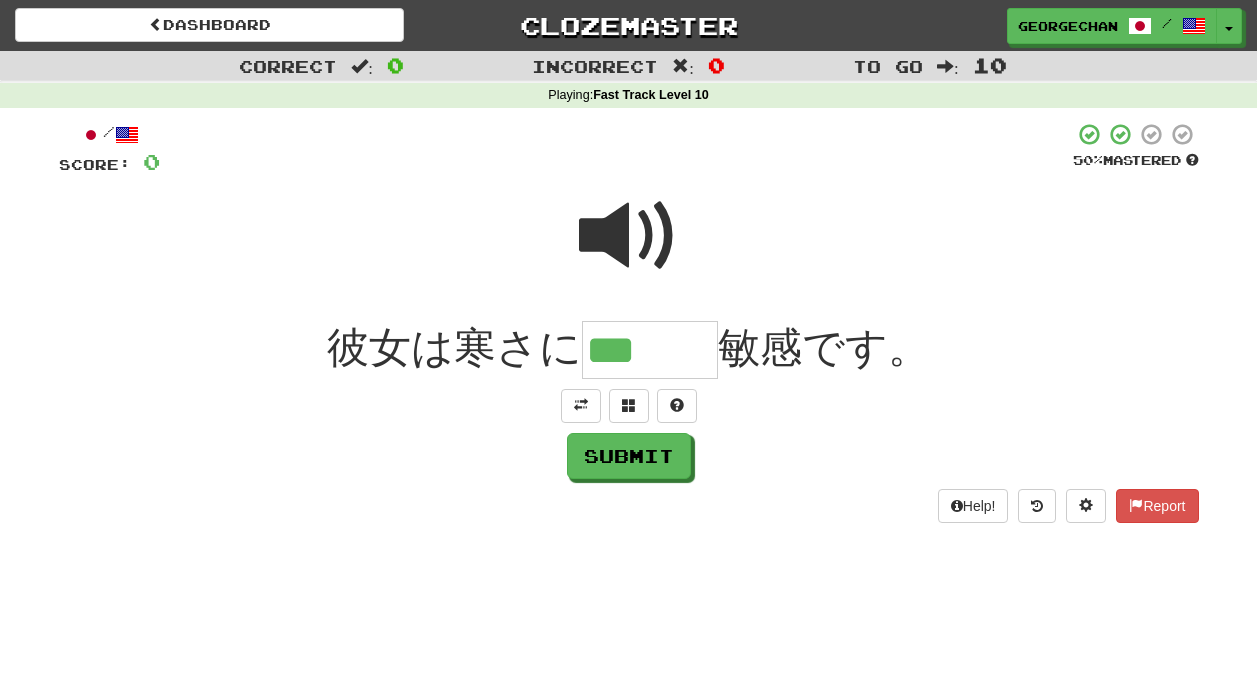 scroll, scrollTop: 0, scrollLeft: 0, axis: both 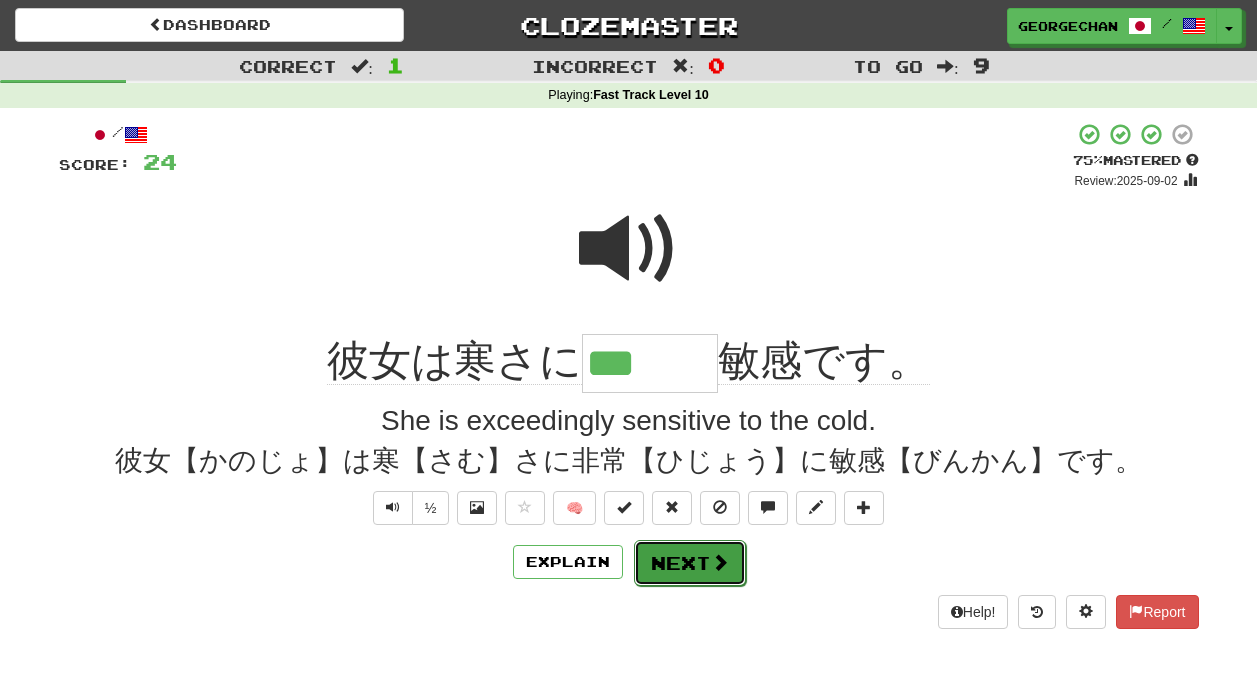 click on "Next" at bounding box center [690, 563] 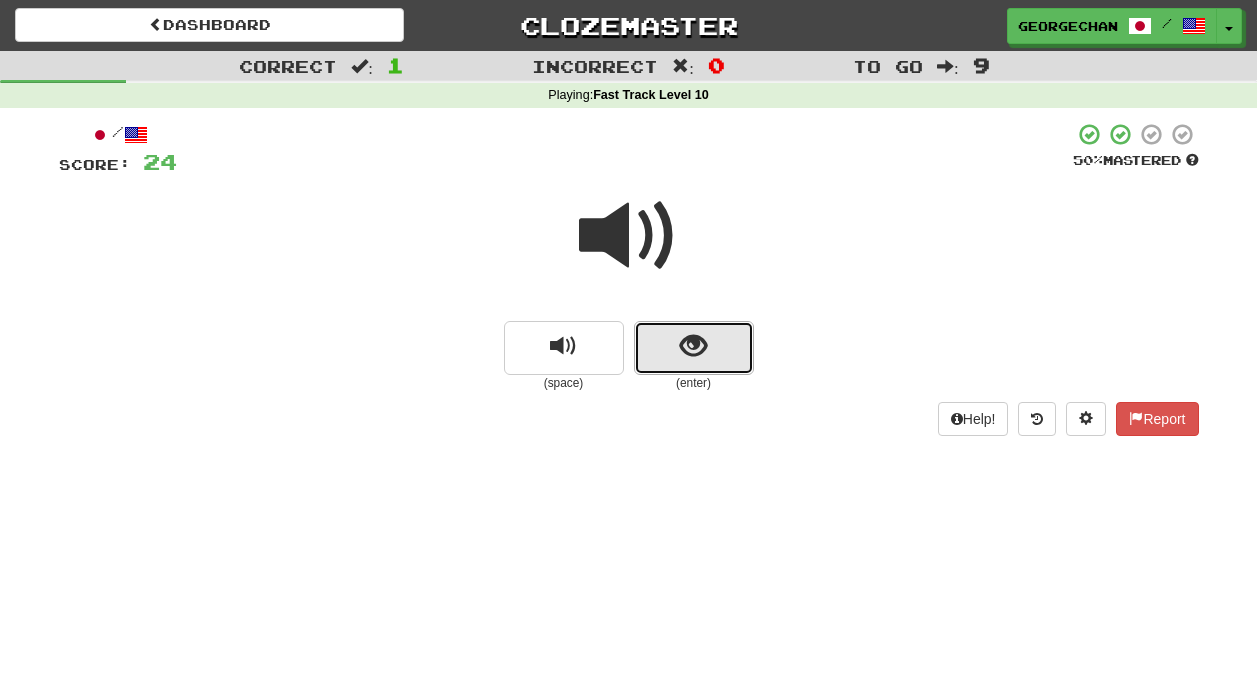 click at bounding box center (694, 348) 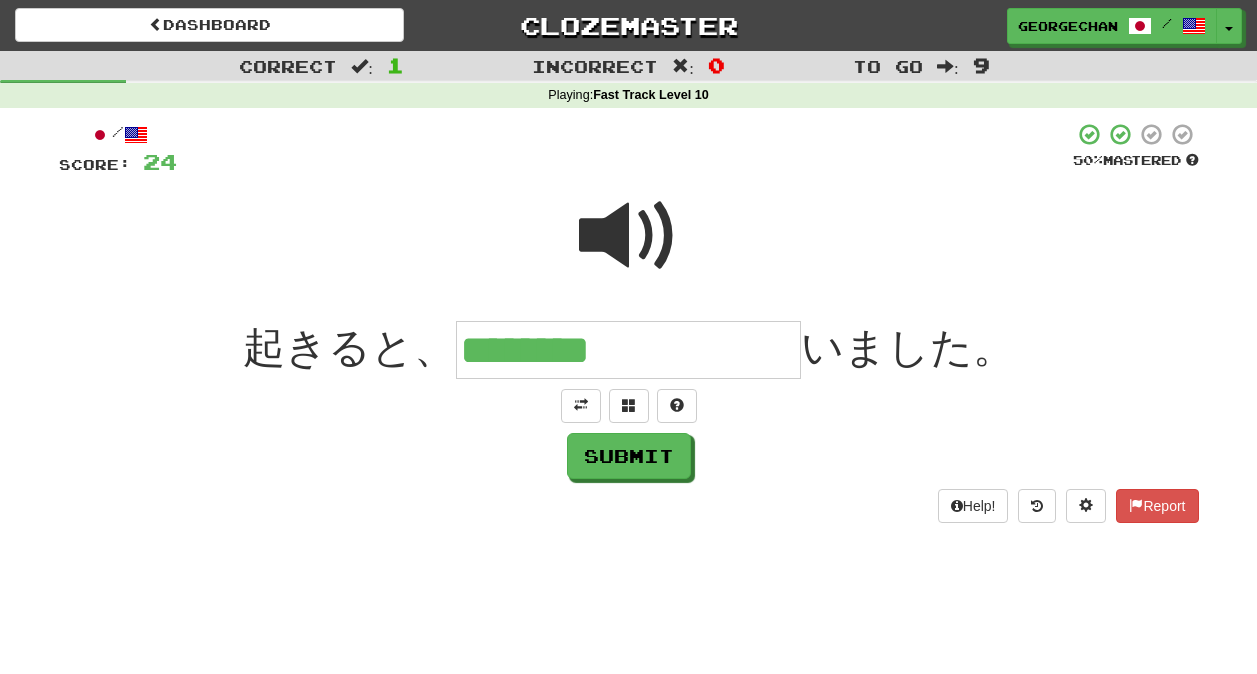 type on "********" 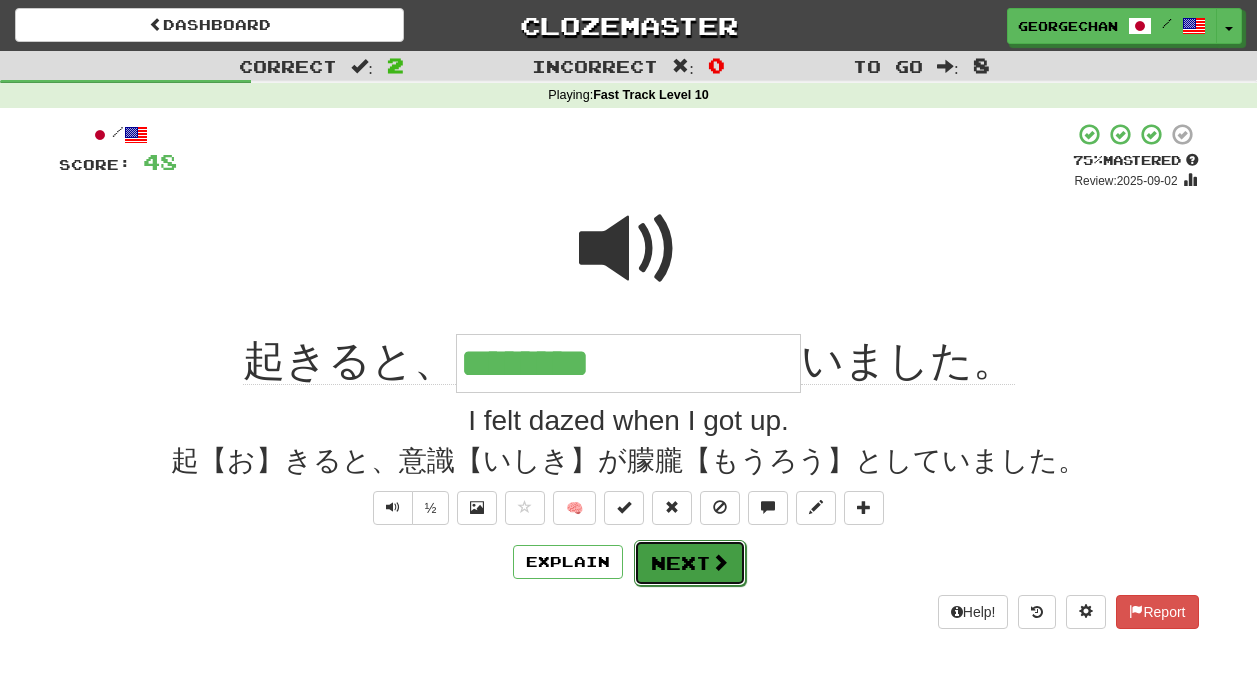 click on "Next" at bounding box center (690, 563) 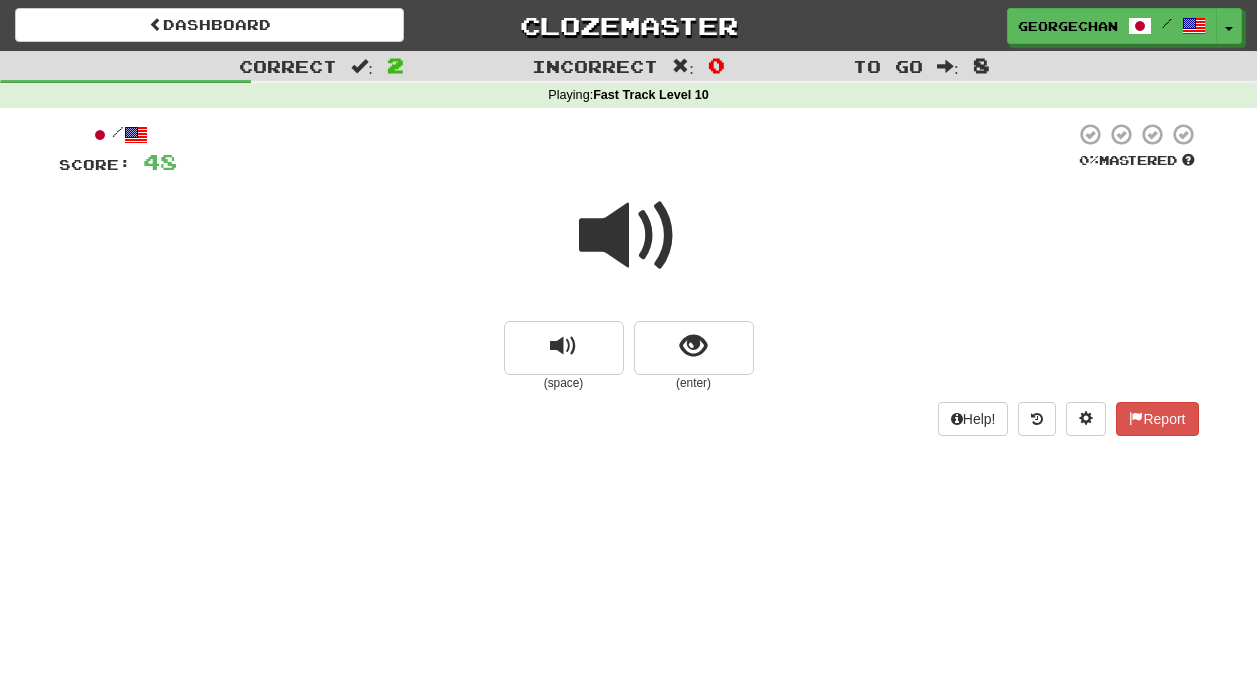 click at bounding box center (629, 236) 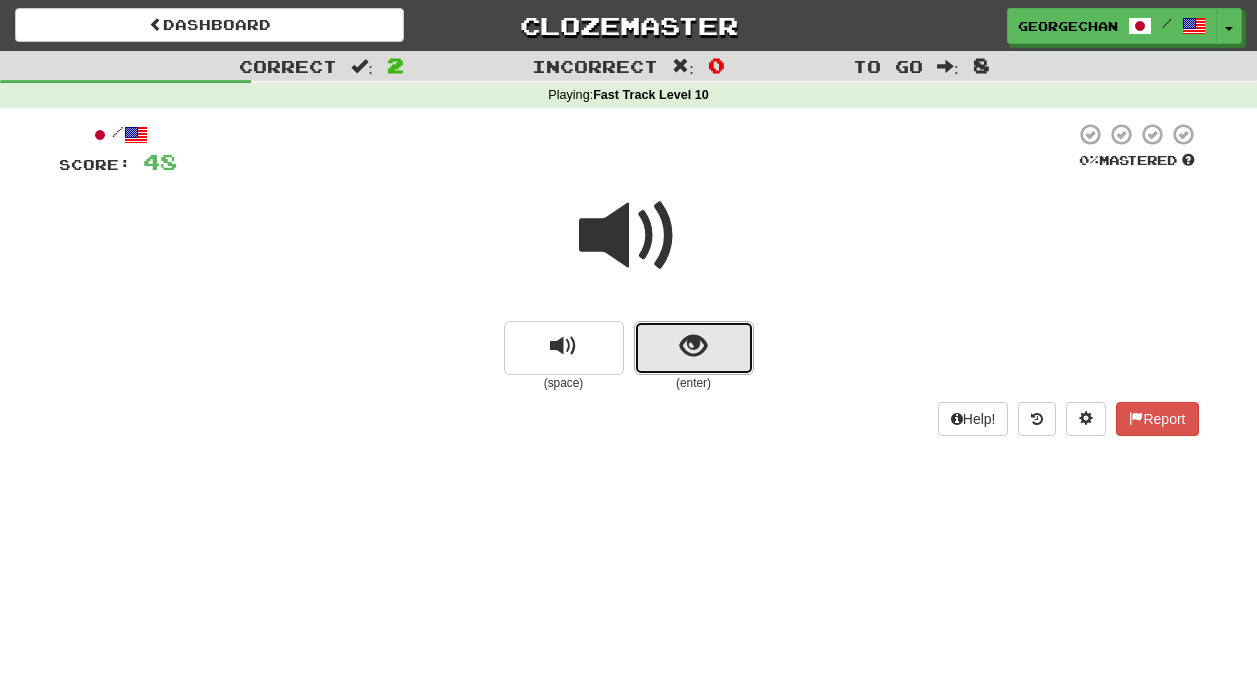 click at bounding box center (694, 348) 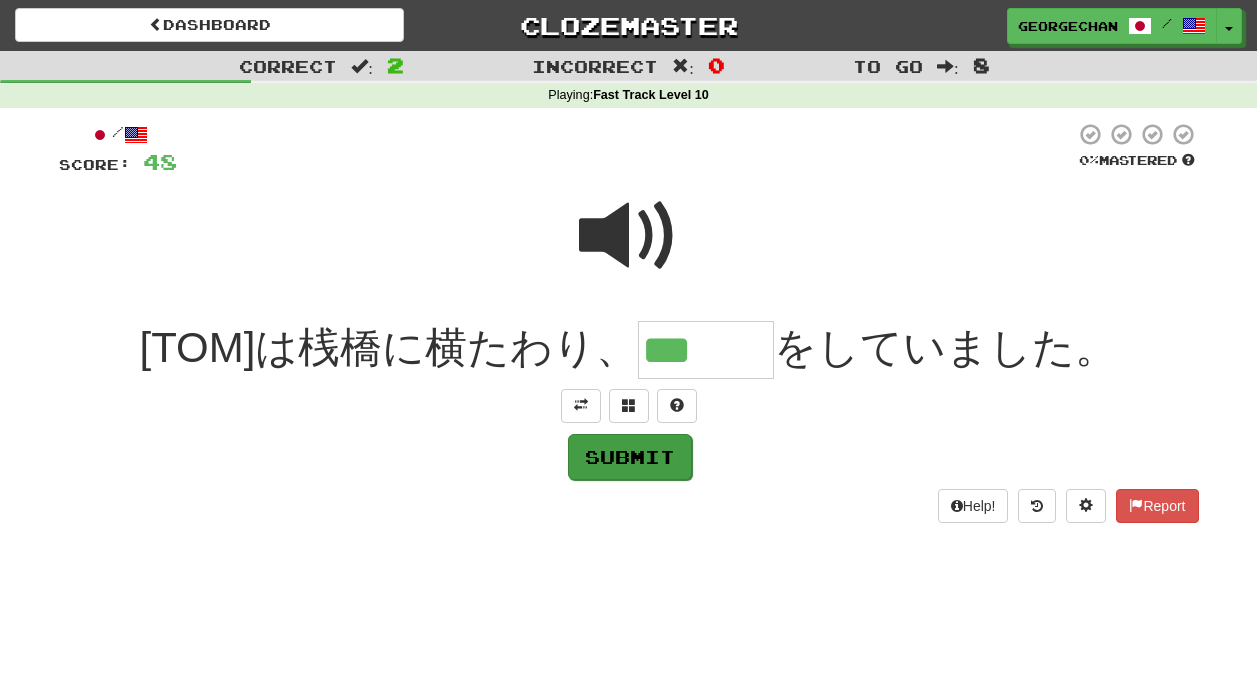 type on "***" 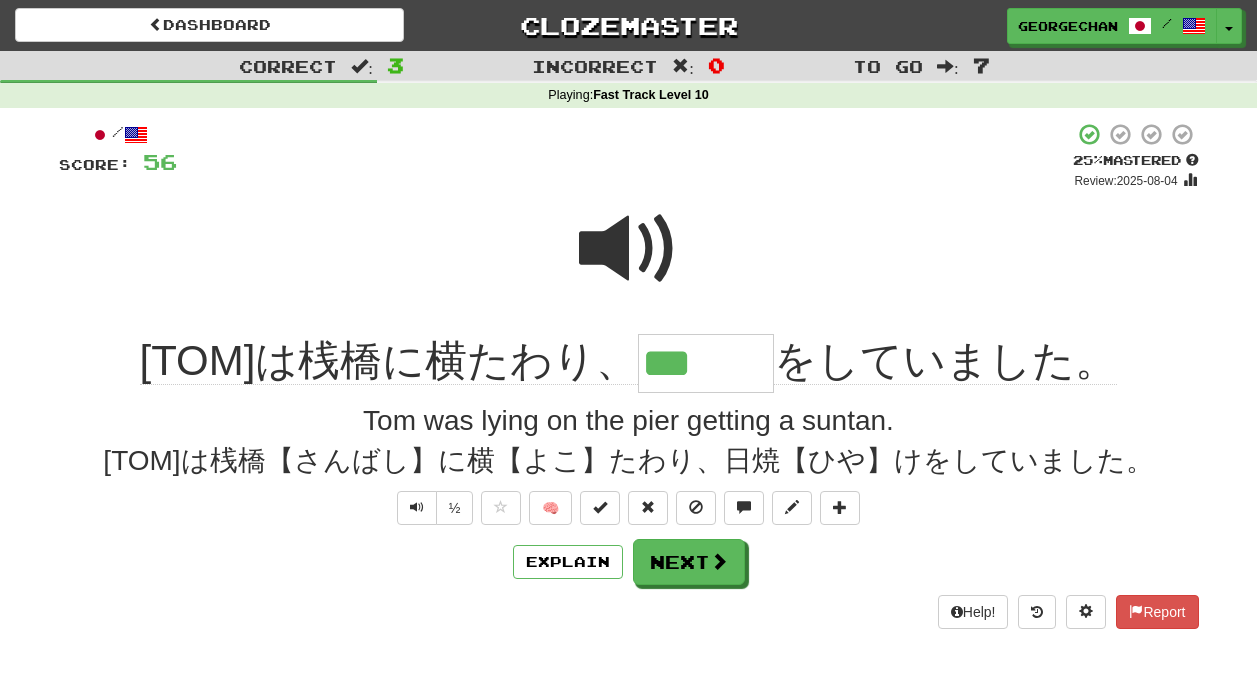 click on "/ Score: 56 + 8 25 % Mastered Review: 2025-08-04 [TOM]は桟橋に横たわり、 *** をしていました。 [TOM] was lying on the pier getting a suntan. トムは桟橋【さんばし】に横【よこ】たわり、日焼【ひや】けをしていました。 ½ 🧠 Explain Next Help! Report" at bounding box center (629, 375) 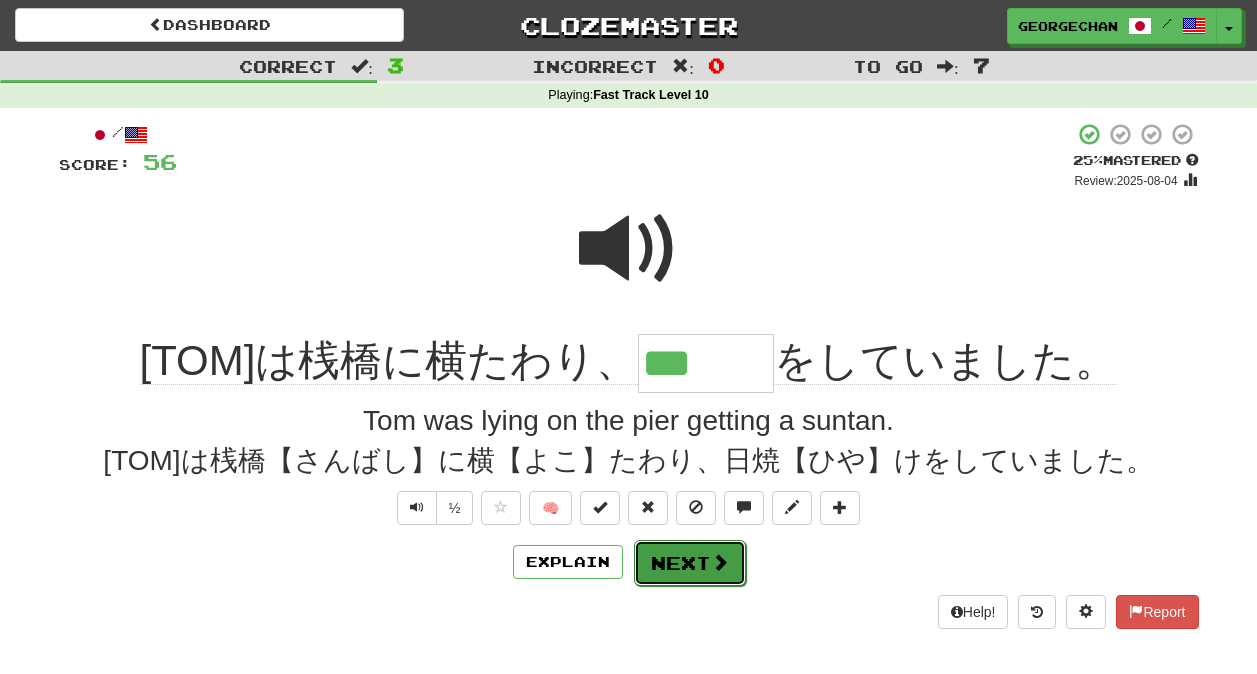 click on "Next" at bounding box center [690, 563] 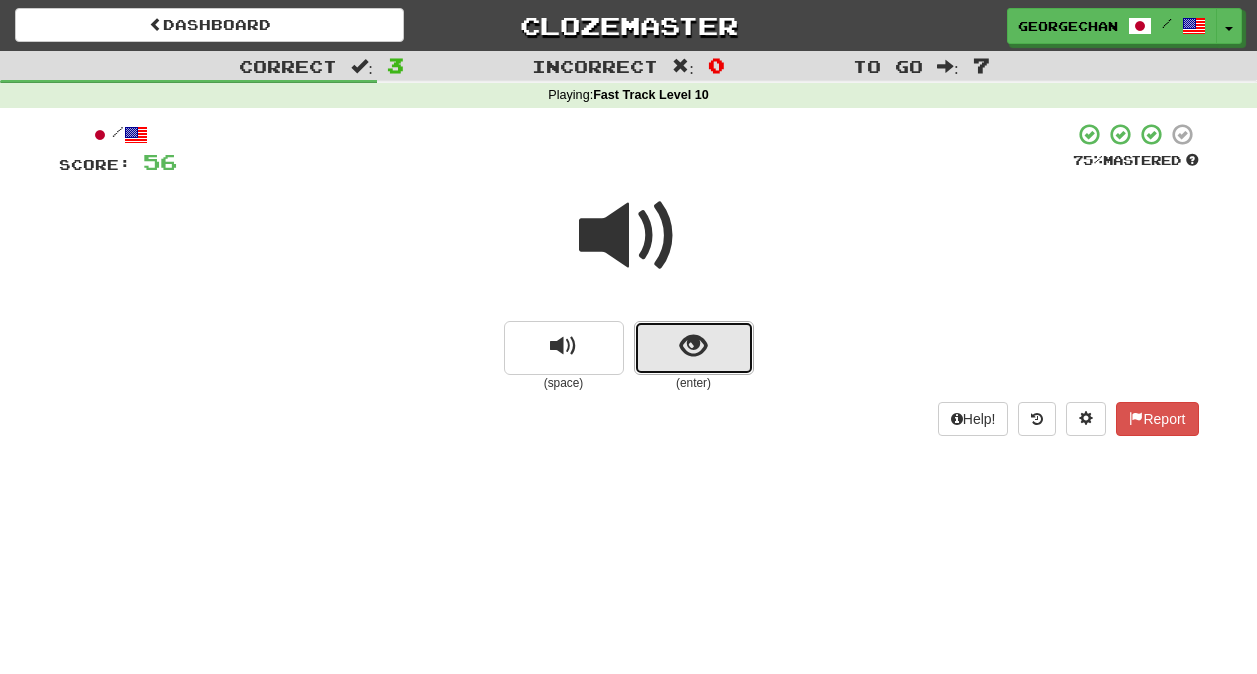 click at bounding box center (694, 348) 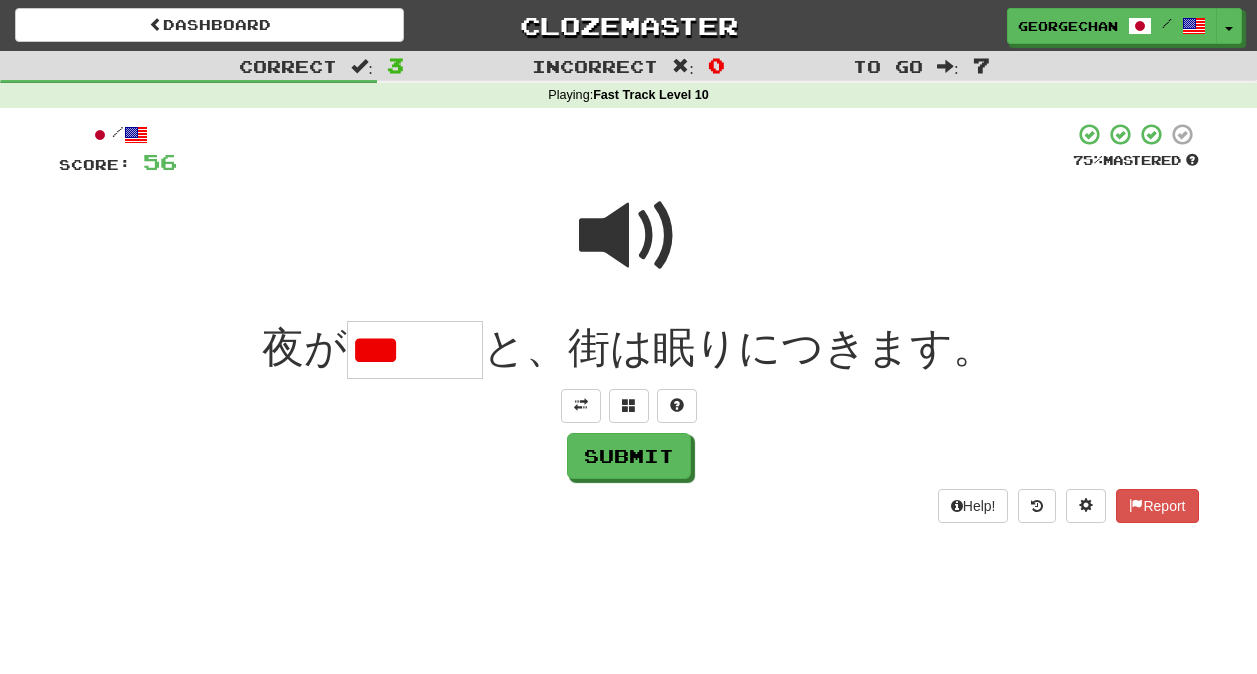 scroll, scrollTop: 0, scrollLeft: 0, axis: both 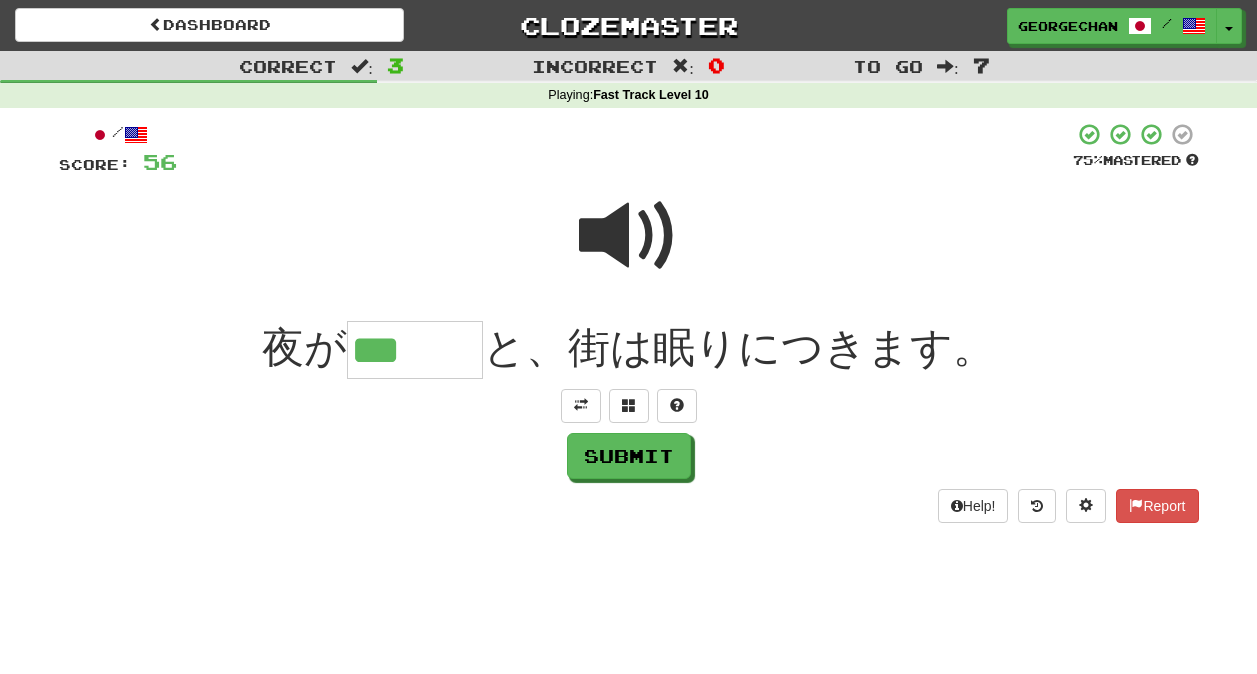 type on "***" 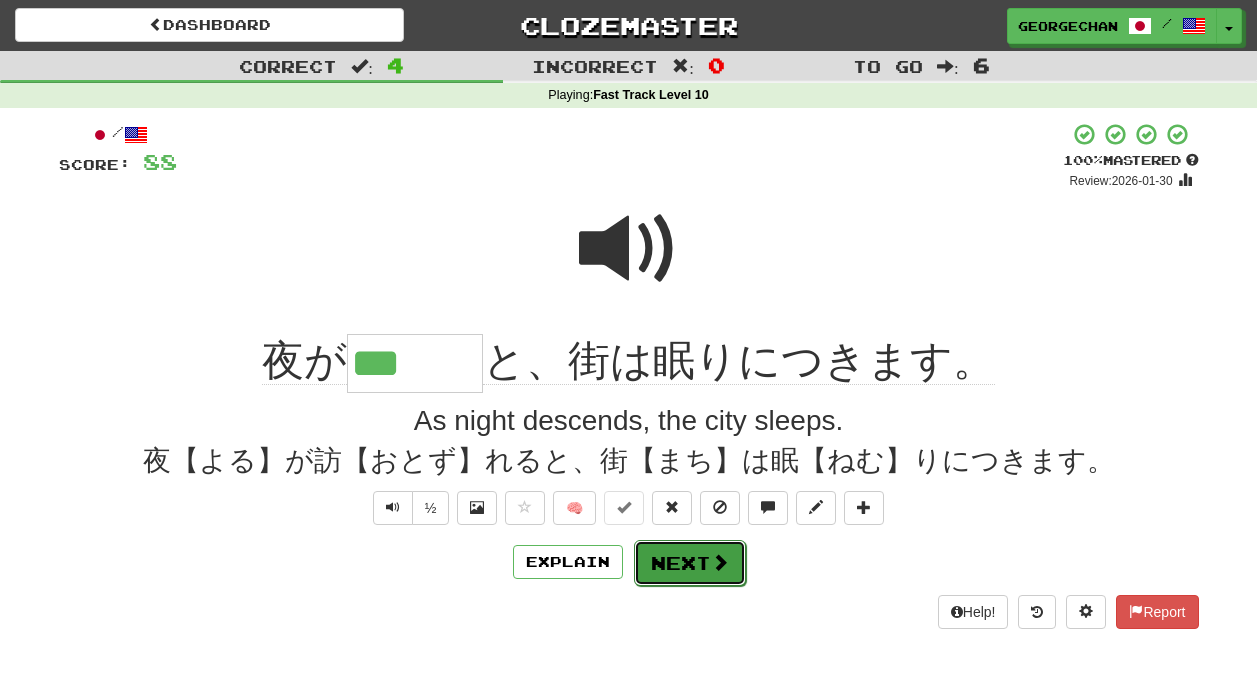 click on "Next" at bounding box center (690, 563) 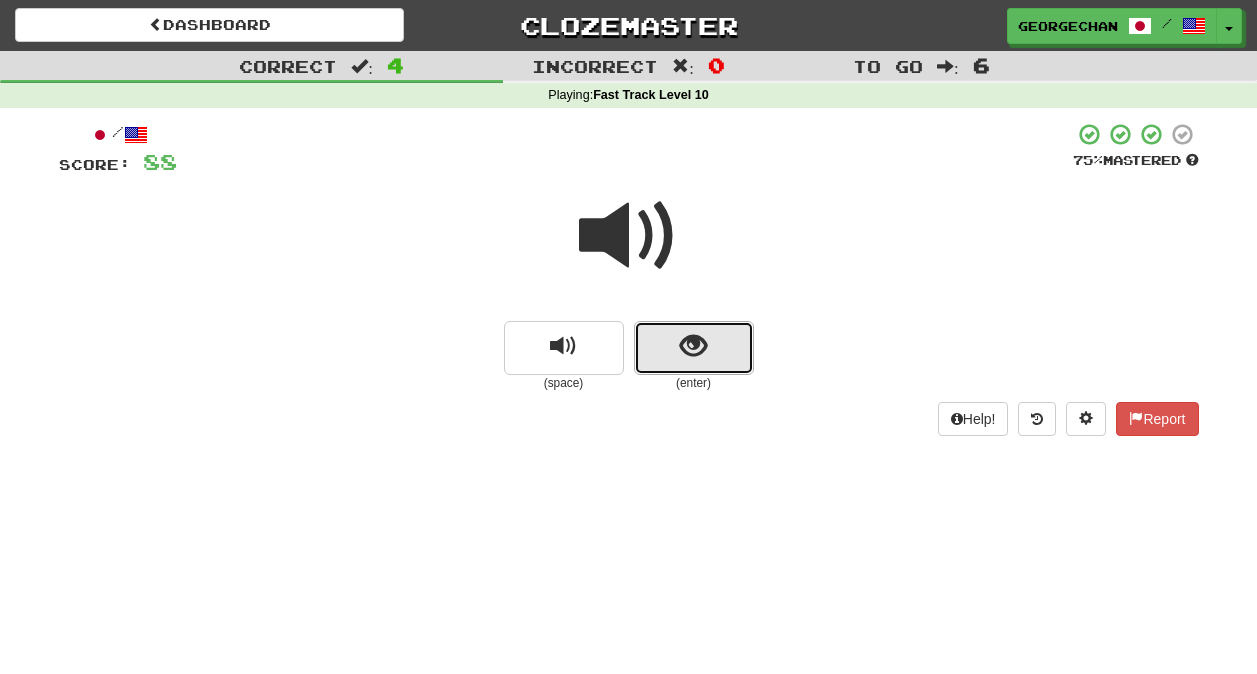 click at bounding box center (694, 348) 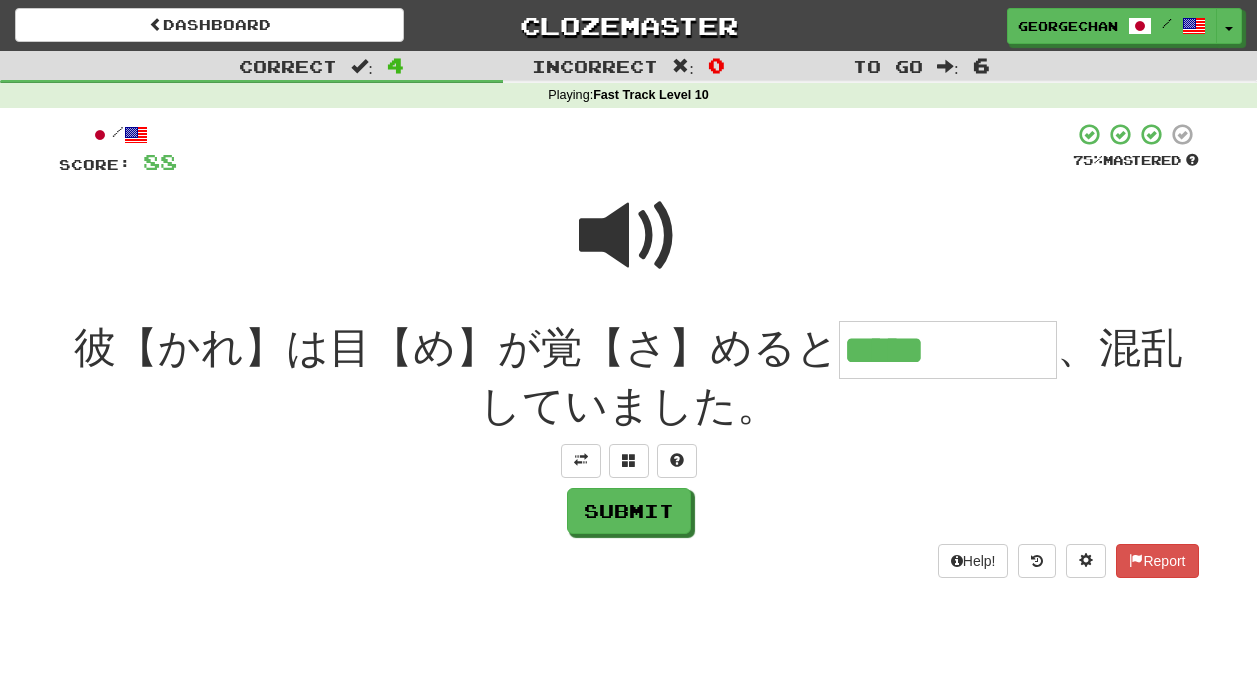 type on "*****" 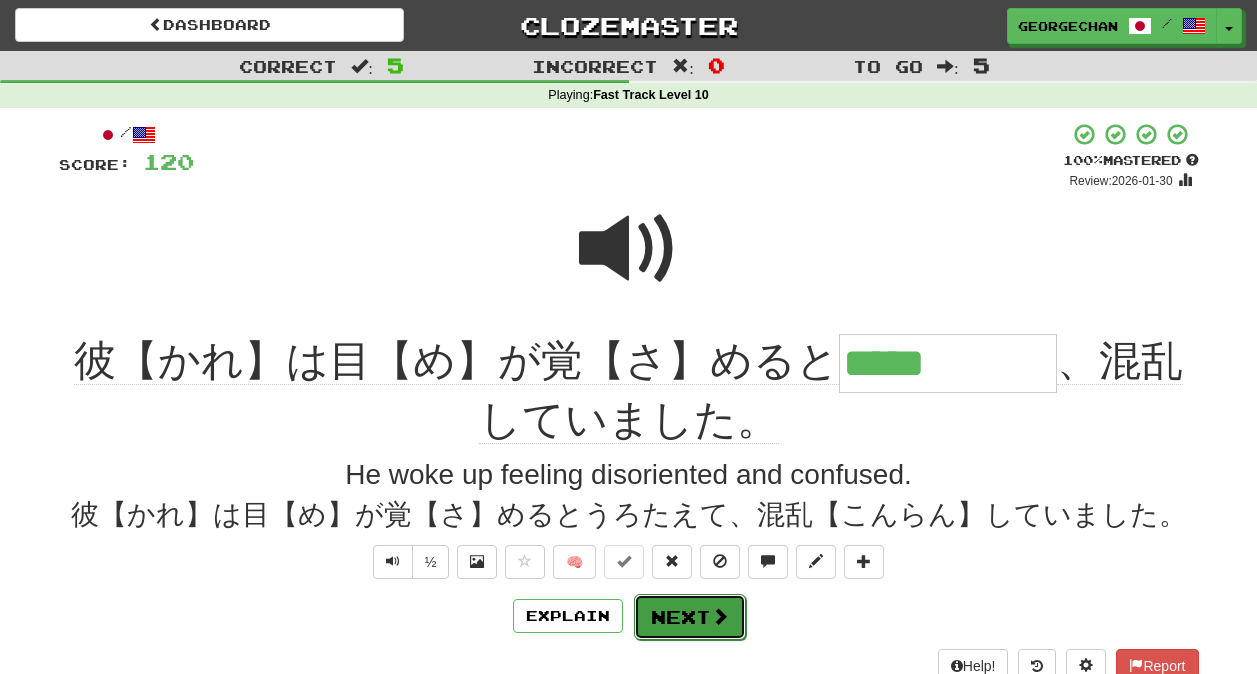 click on "Next" at bounding box center [690, 617] 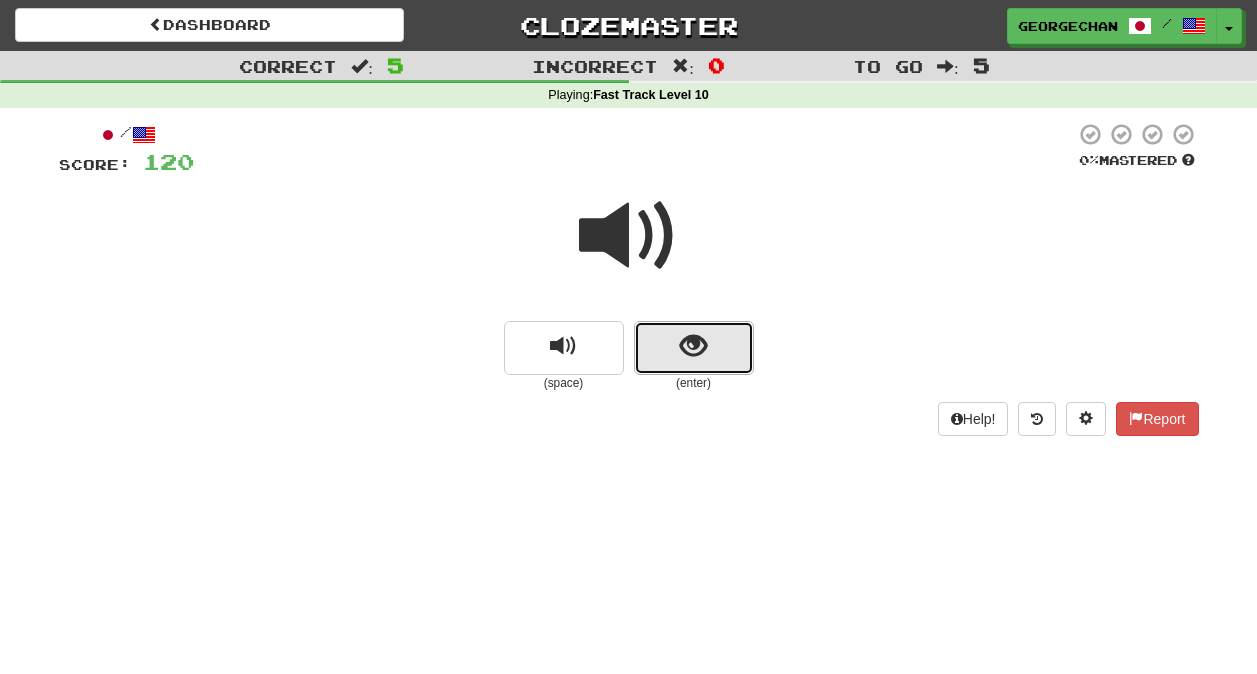 click at bounding box center [693, 346] 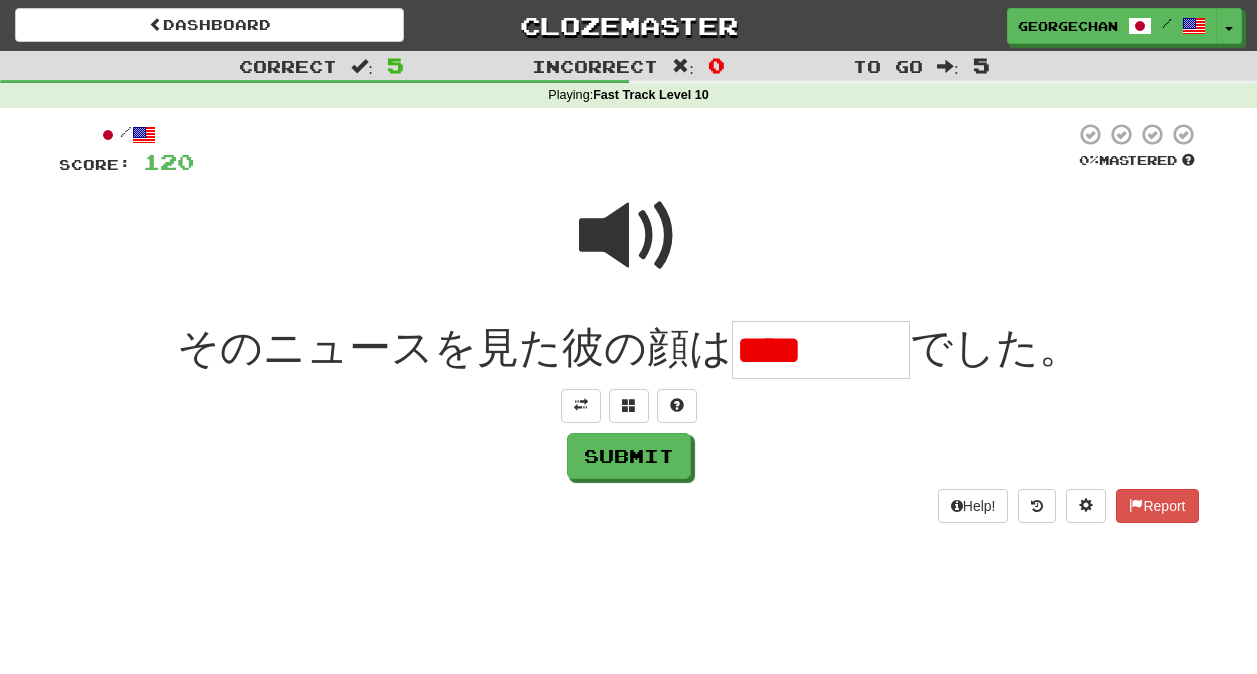 scroll, scrollTop: 0, scrollLeft: 0, axis: both 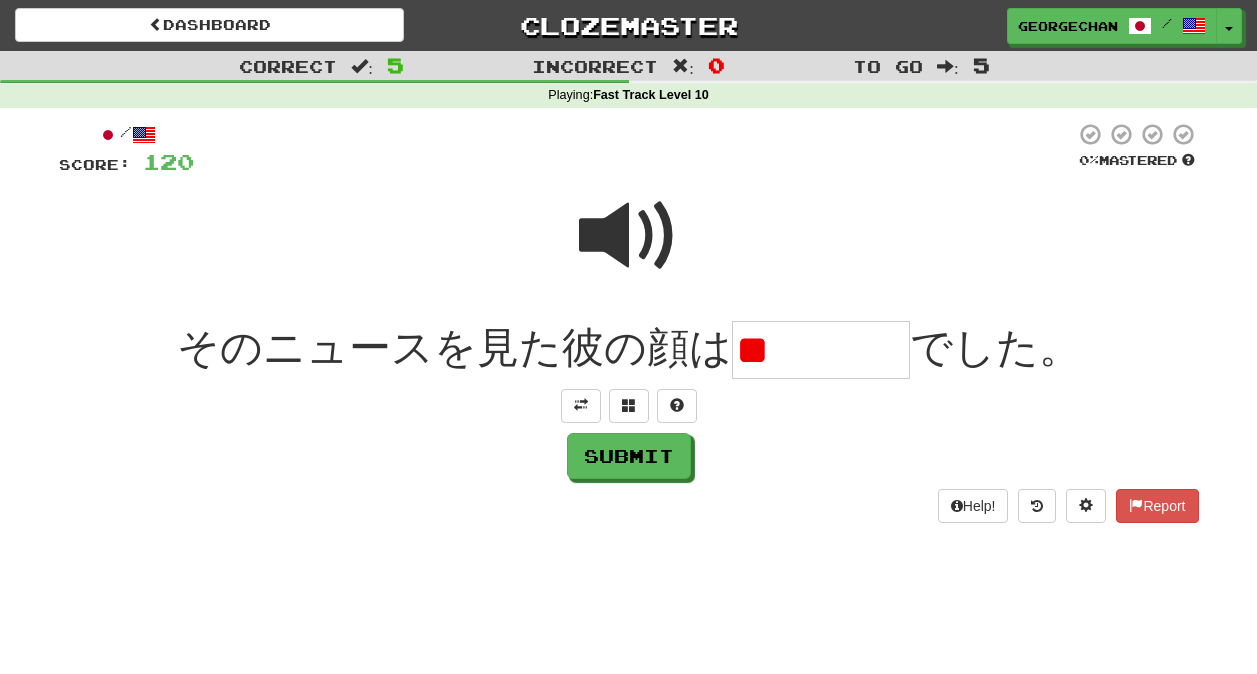 type on "*" 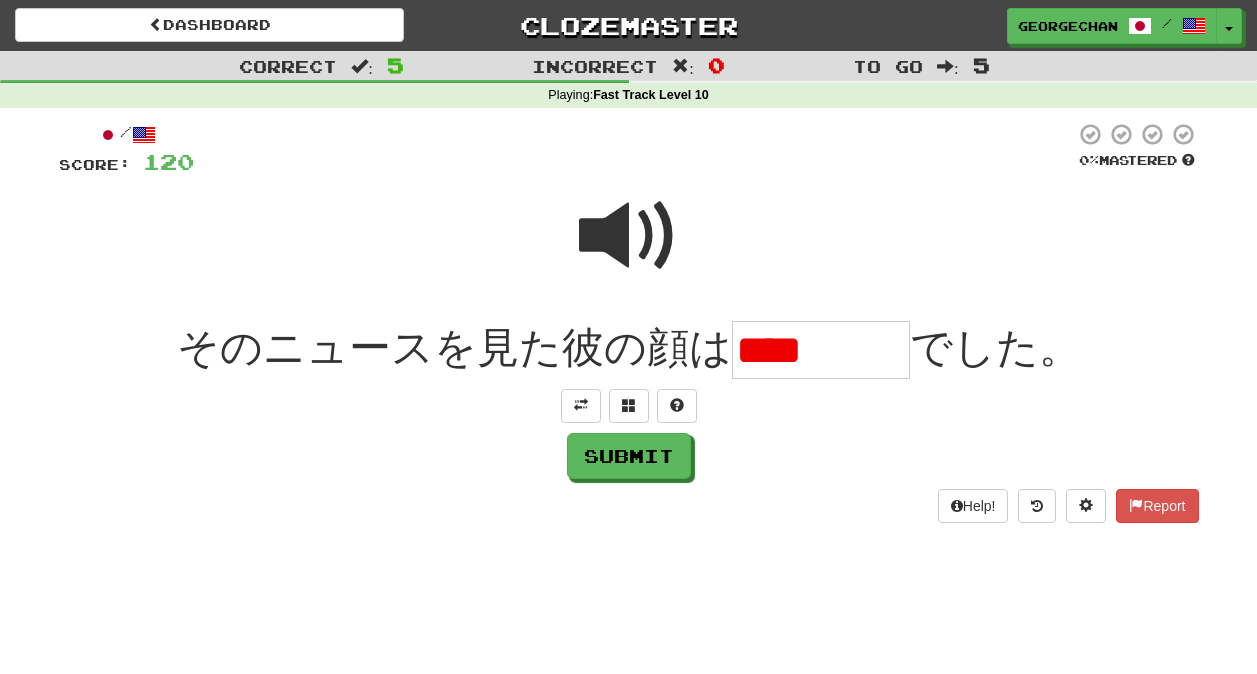 scroll, scrollTop: 0, scrollLeft: 0, axis: both 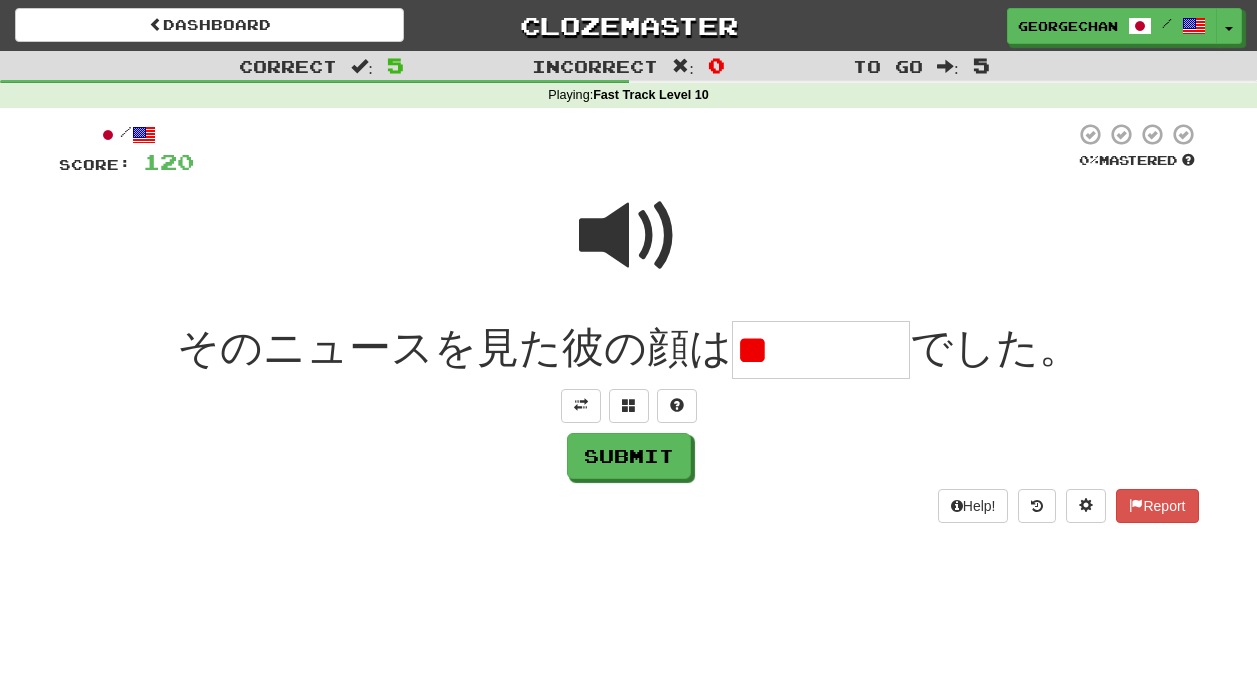 type on "*" 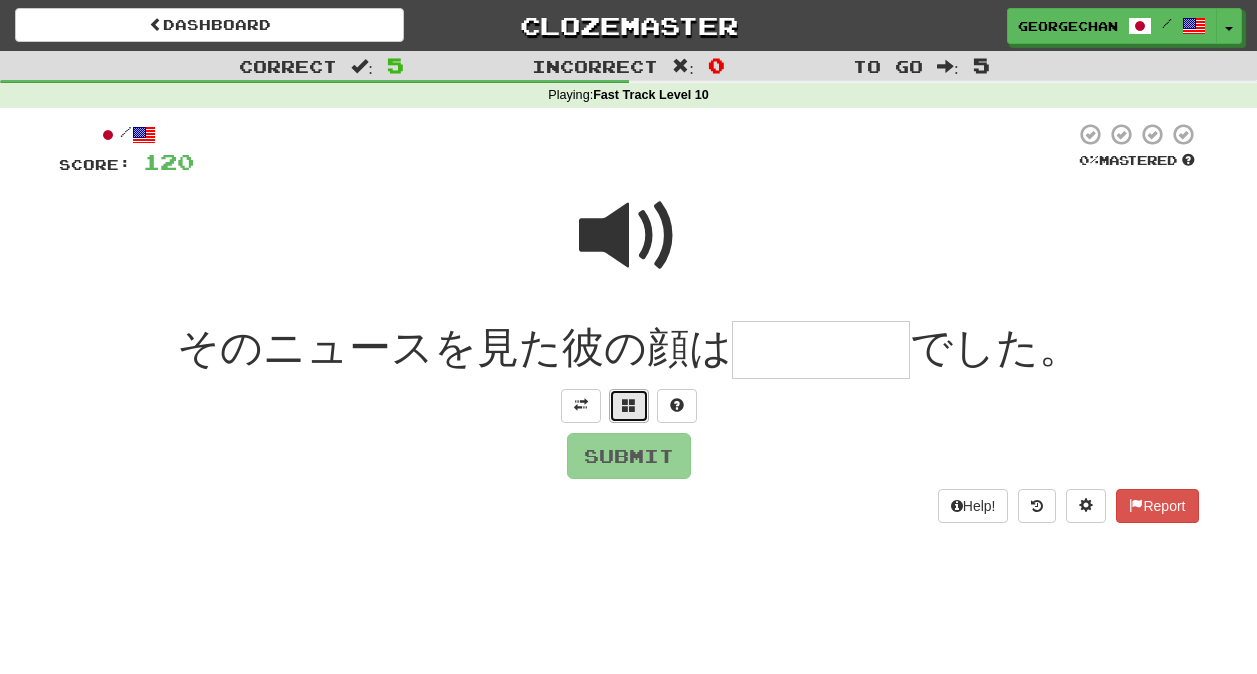 click at bounding box center [629, 405] 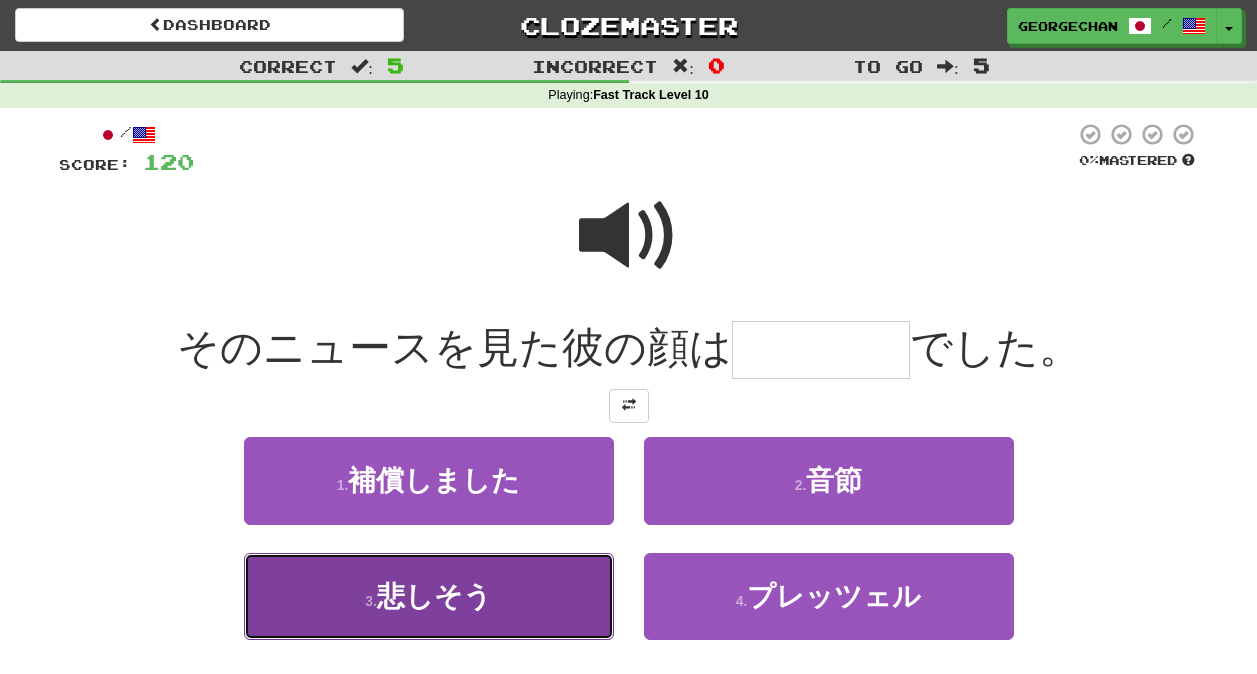 click on "3 .  悲しそう" at bounding box center (429, 596) 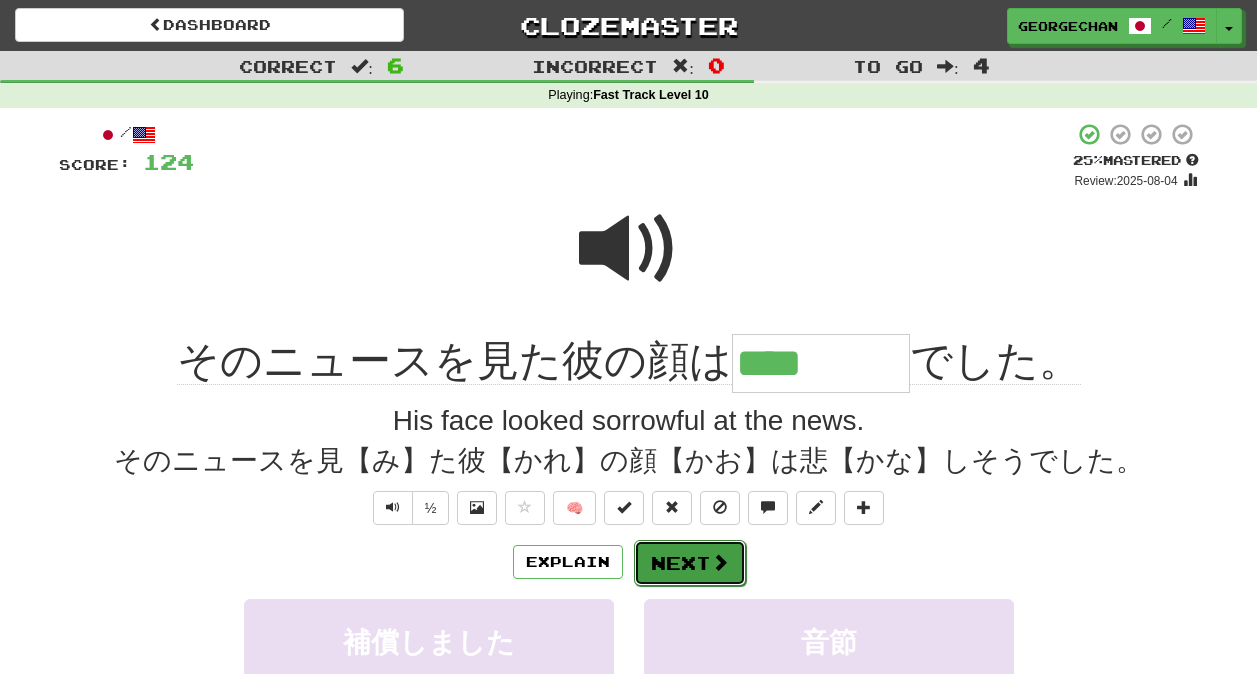 click on "Next" at bounding box center [690, 563] 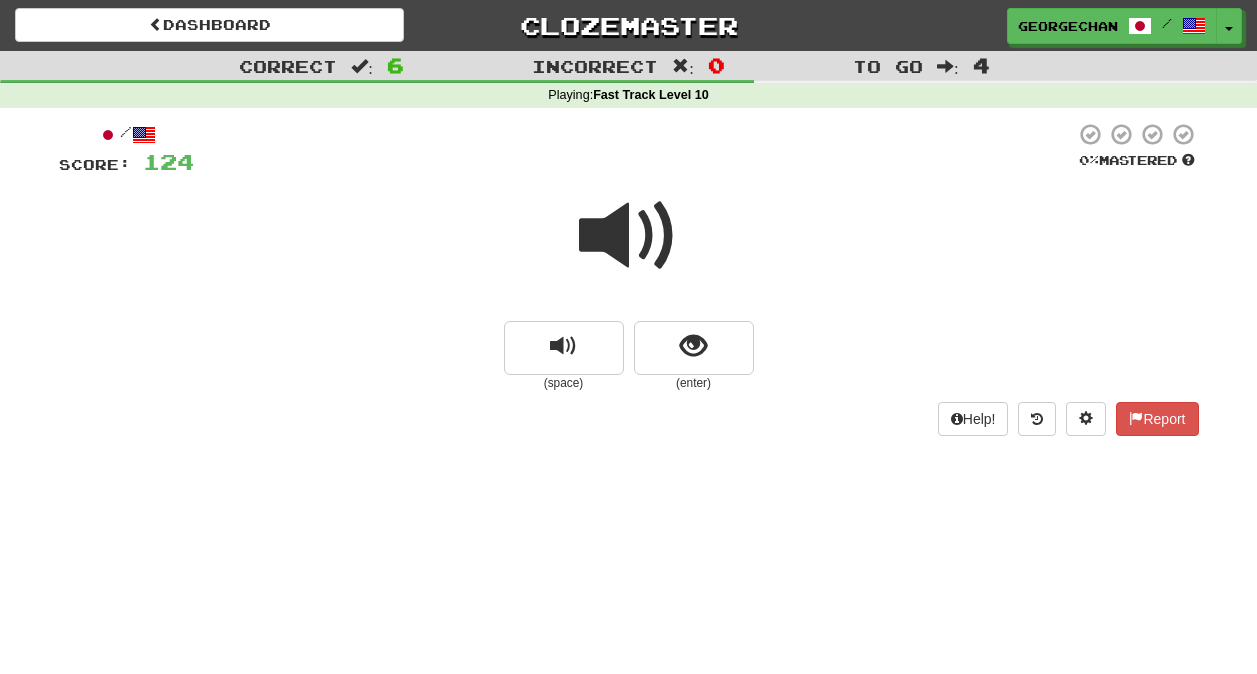 click at bounding box center [629, 236] 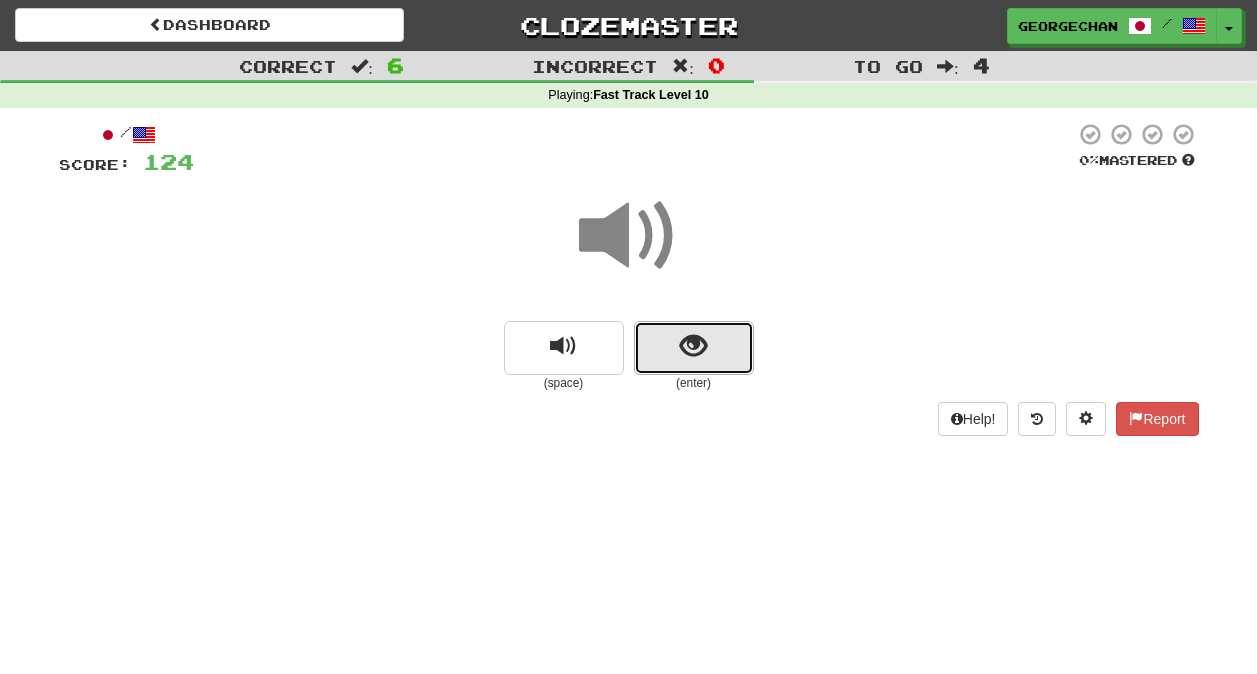 click at bounding box center (694, 348) 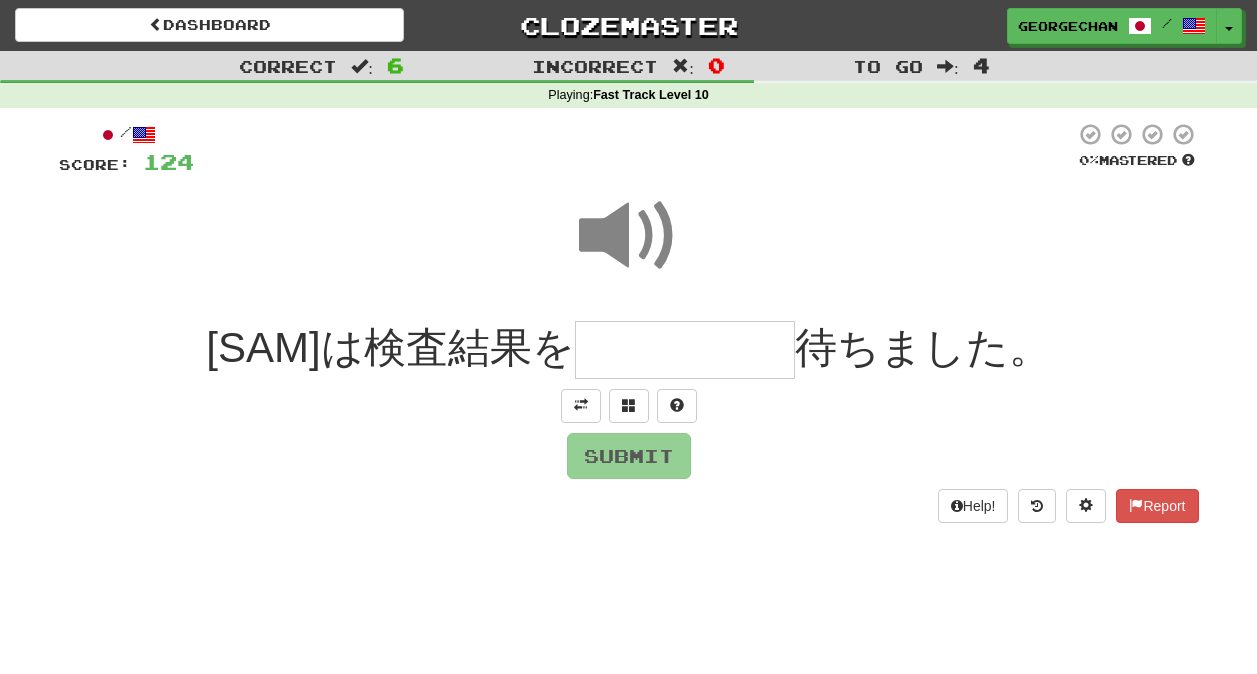drag, startPoint x: 678, startPoint y: 356, endPoint x: 681, endPoint y: 382, distance: 26.172504 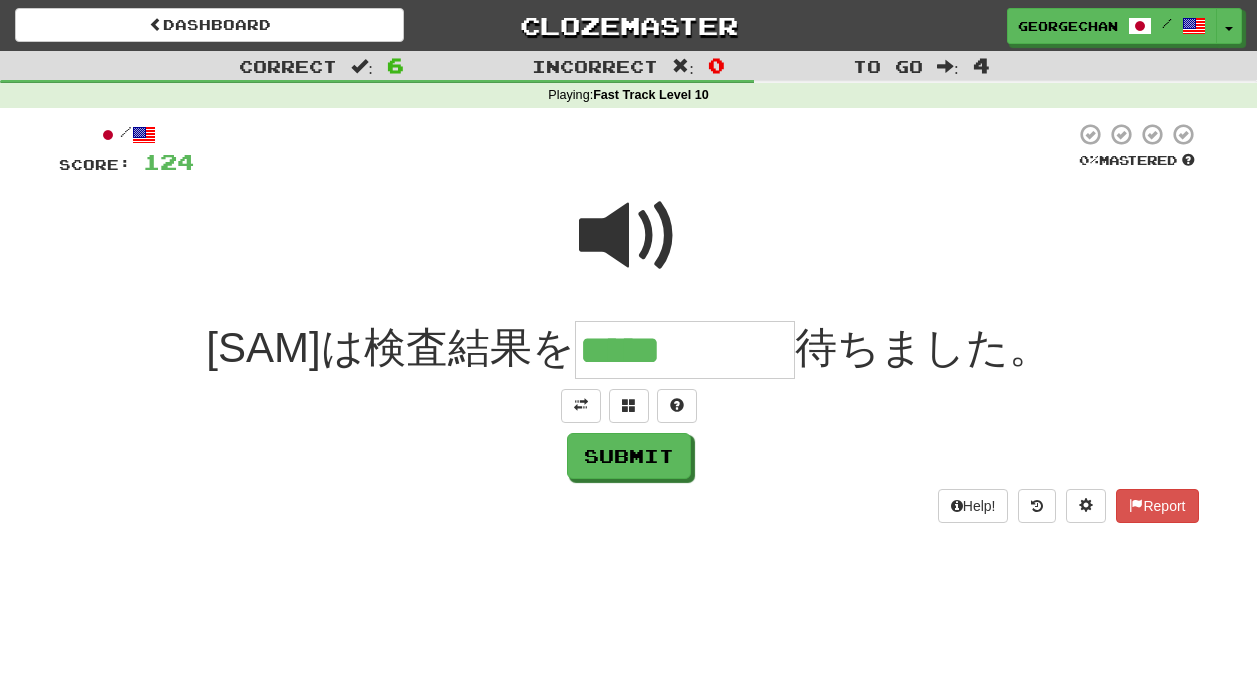 type on "*****" 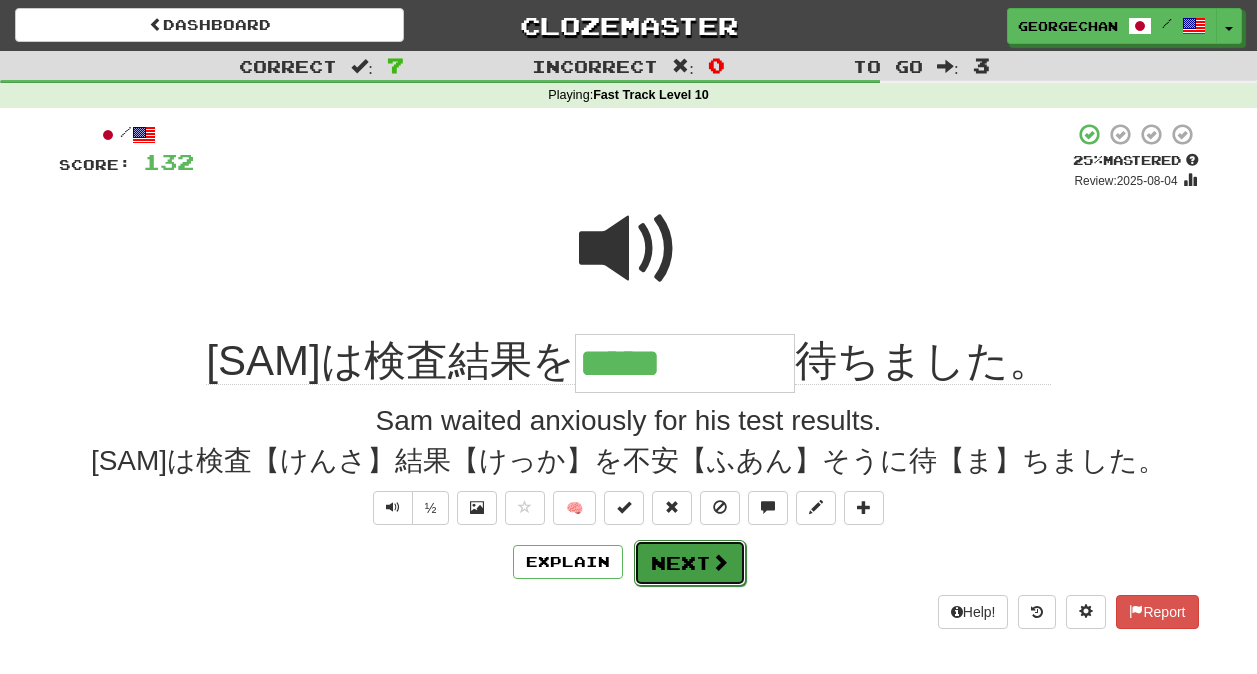 click at bounding box center [720, 562] 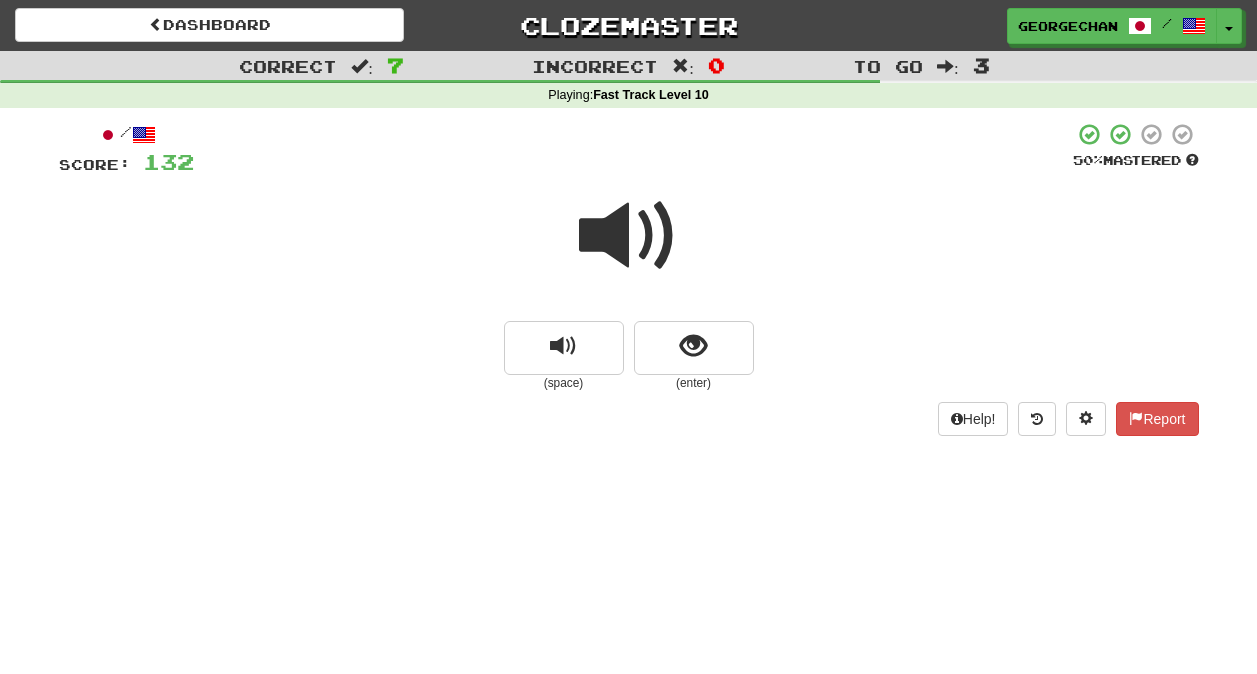 click at bounding box center (629, 236) 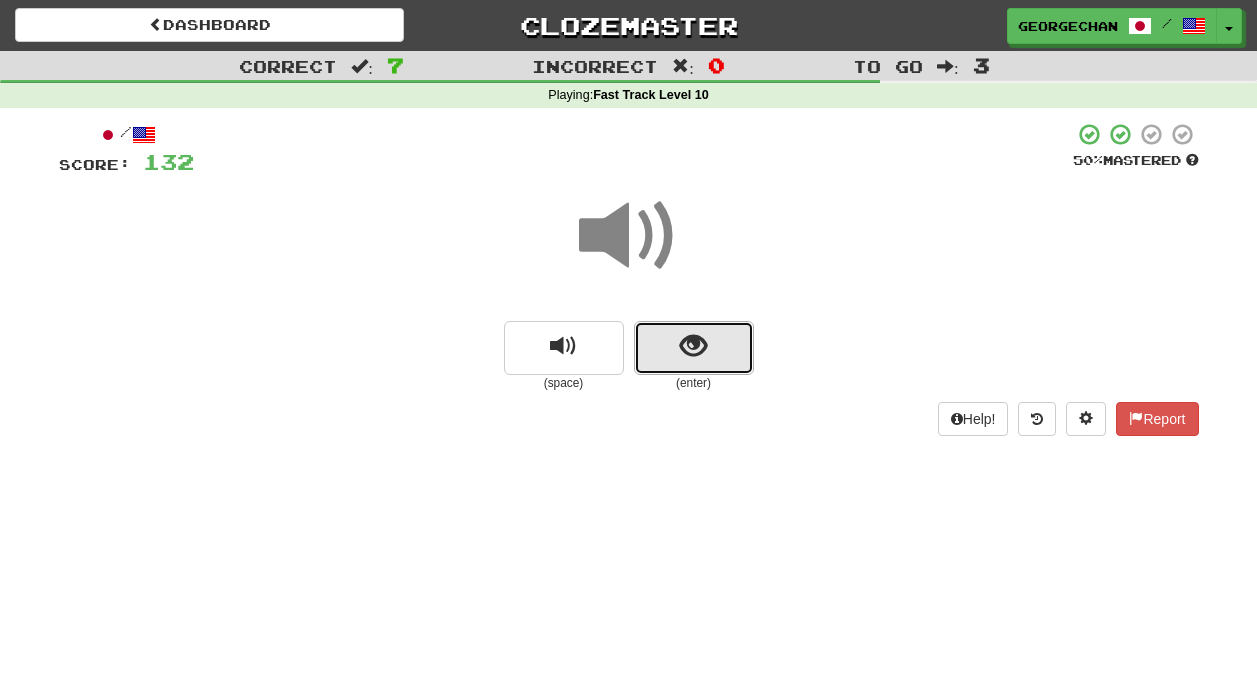 click at bounding box center (694, 348) 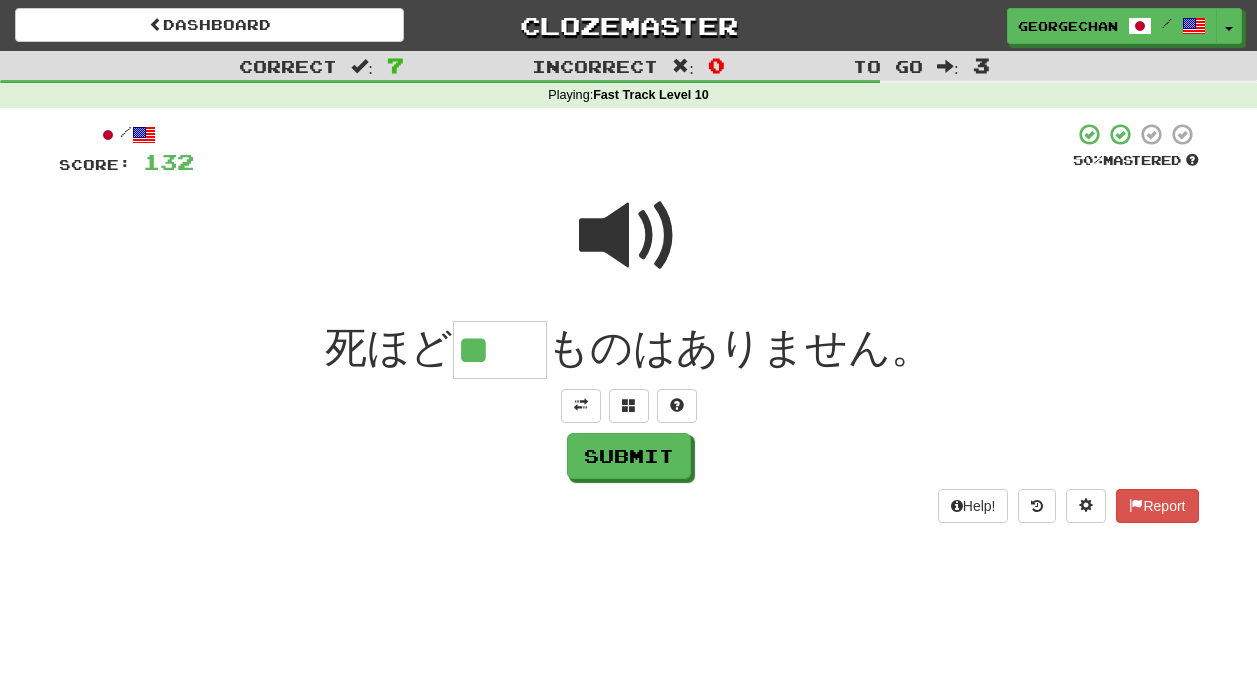 scroll, scrollTop: 0, scrollLeft: 0, axis: both 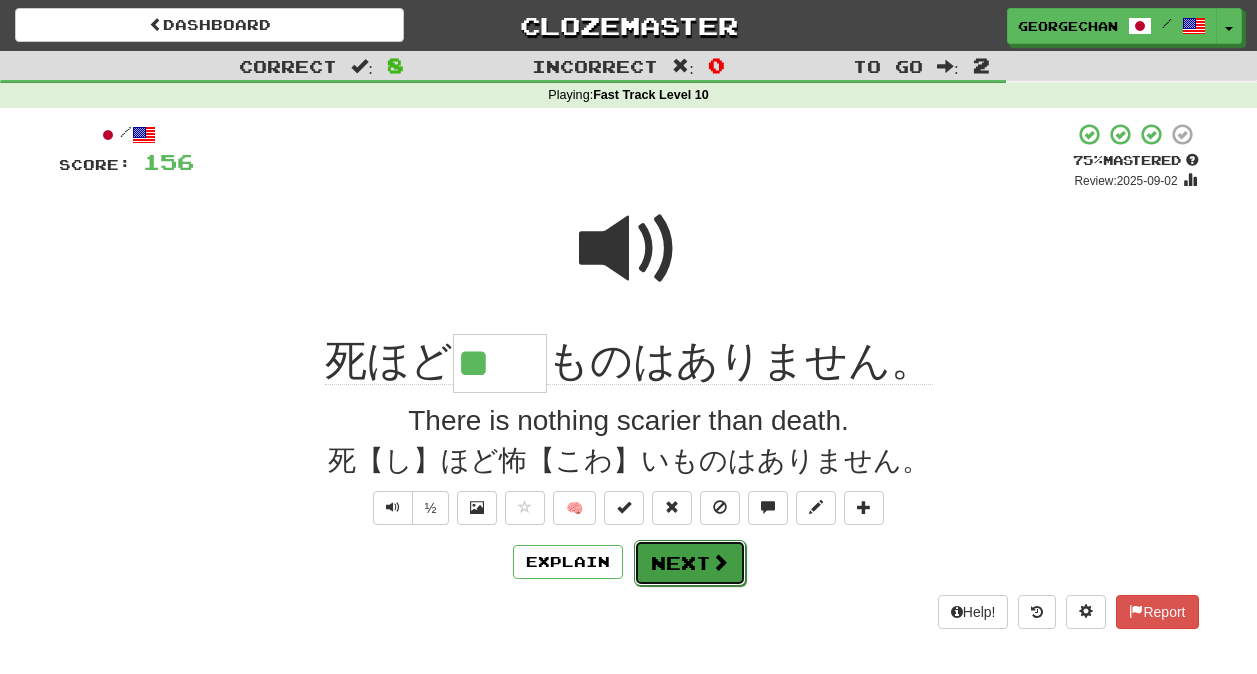 click on "Next" at bounding box center [690, 563] 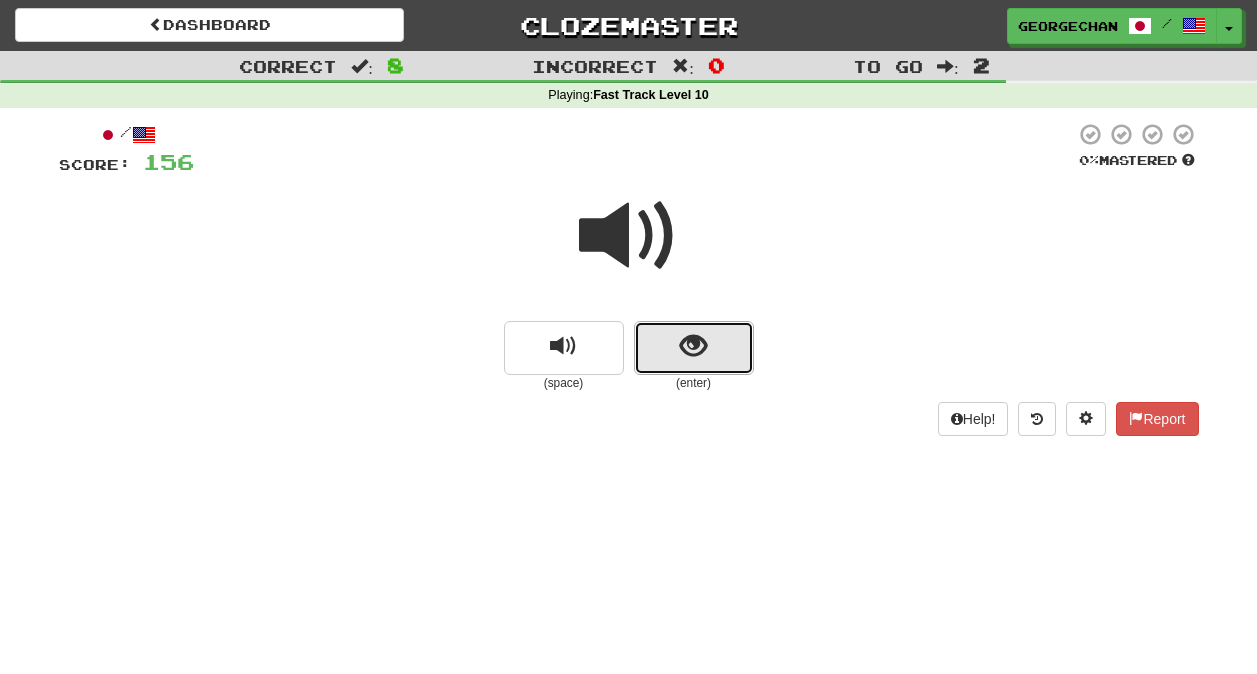 click at bounding box center (693, 346) 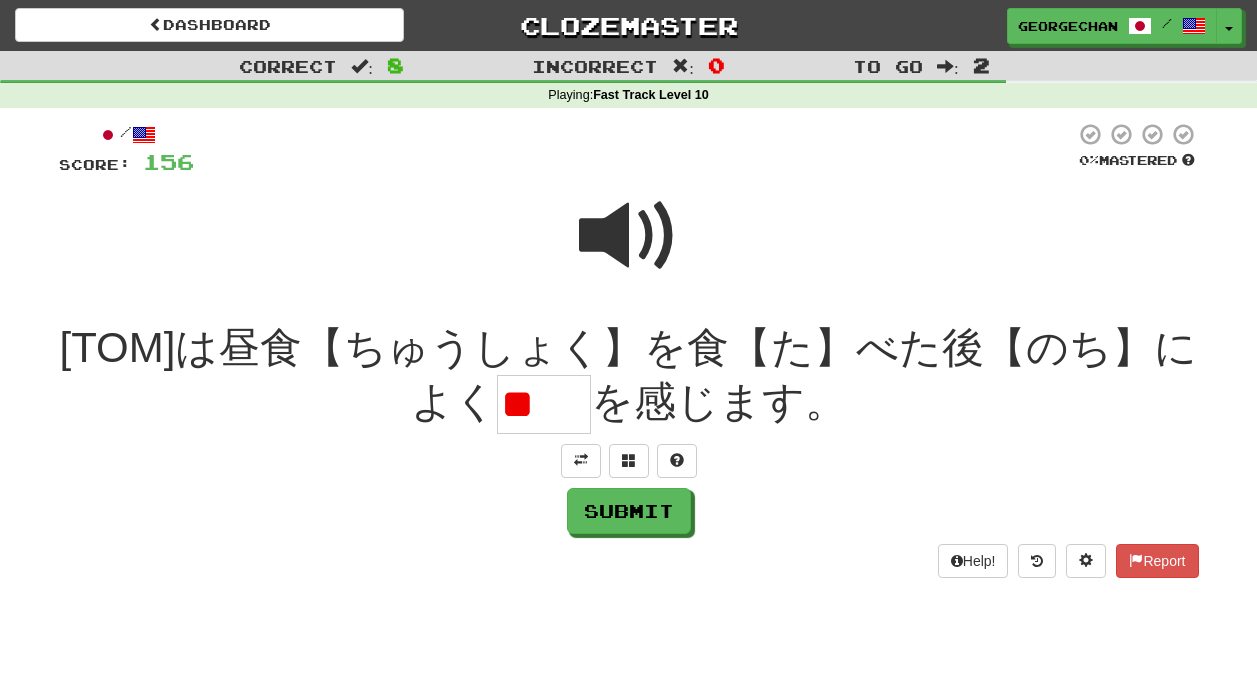 scroll, scrollTop: 0, scrollLeft: 0, axis: both 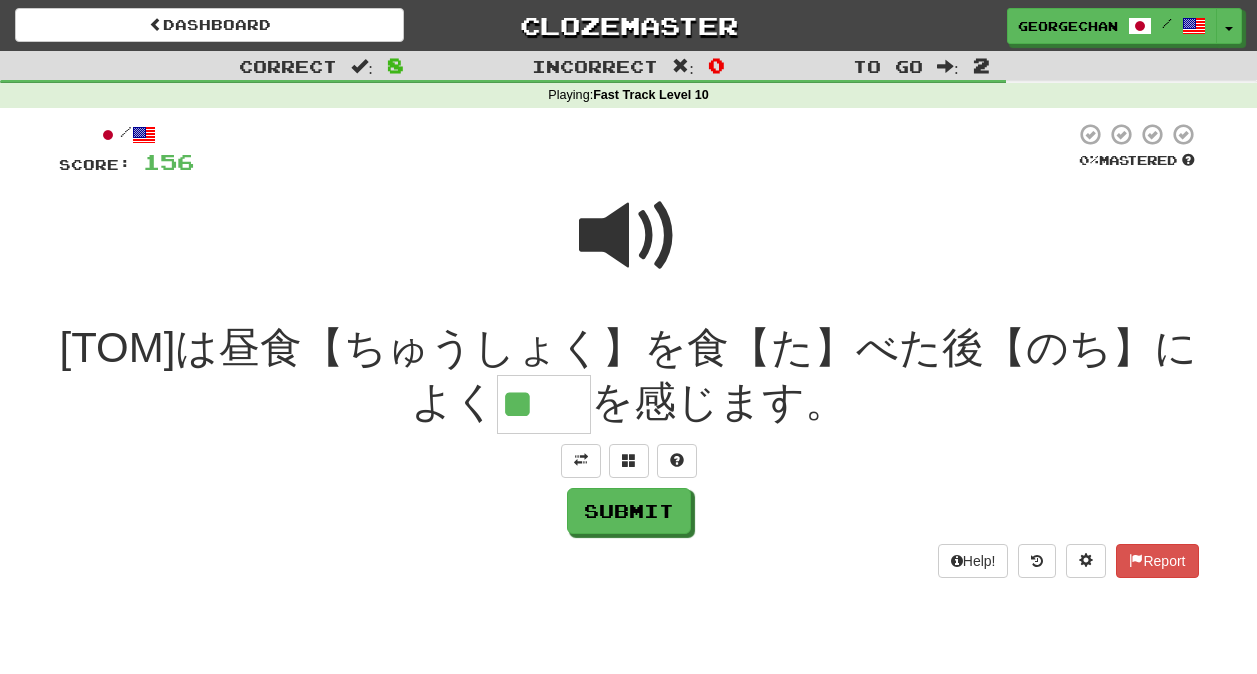 type on "**" 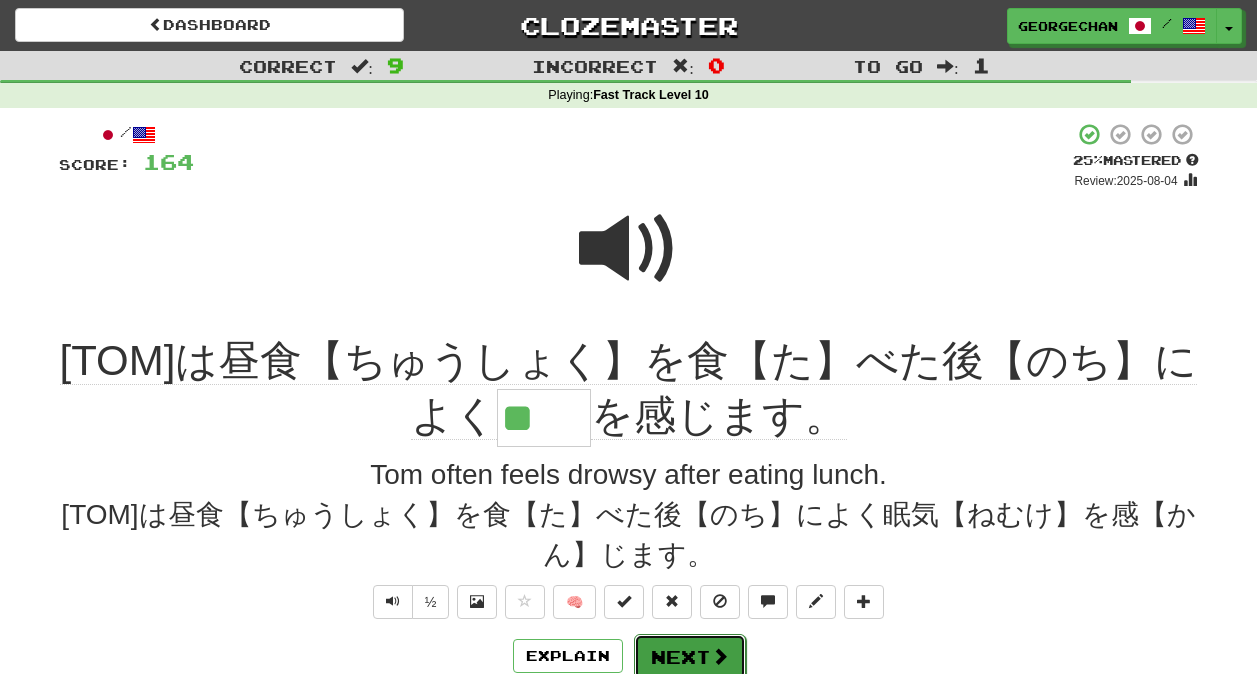 click on "Next" at bounding box center (690, 657) 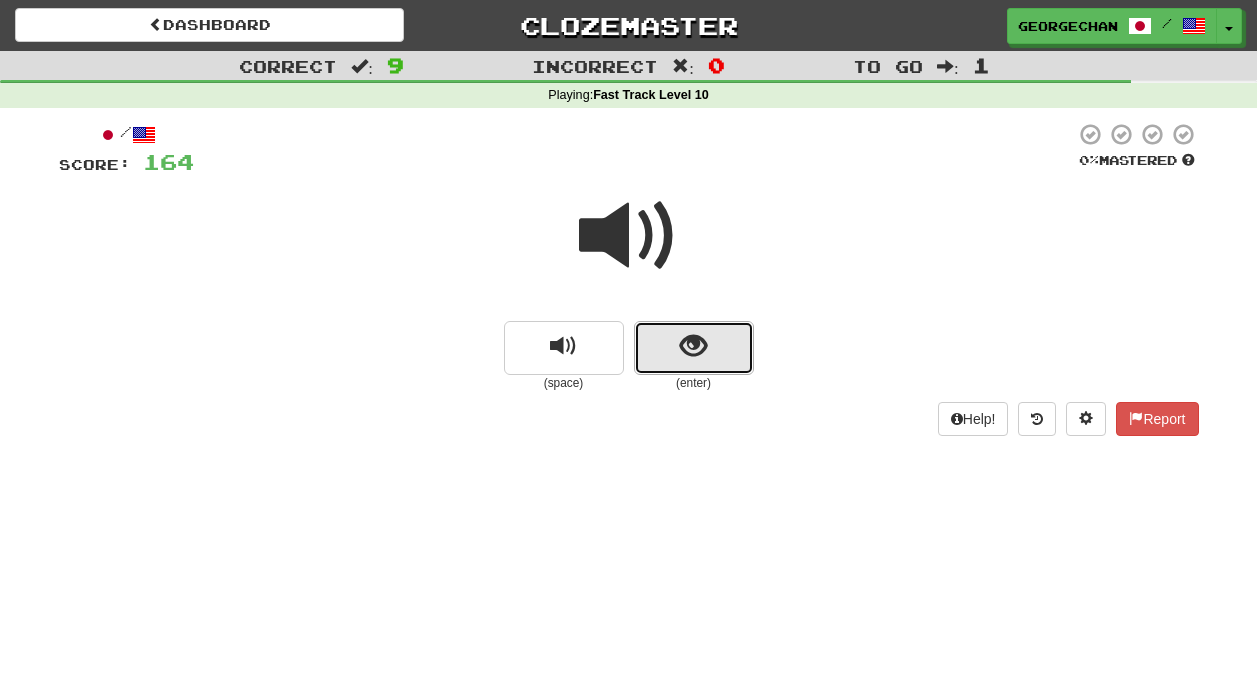 click at bounding box center (693, 346) 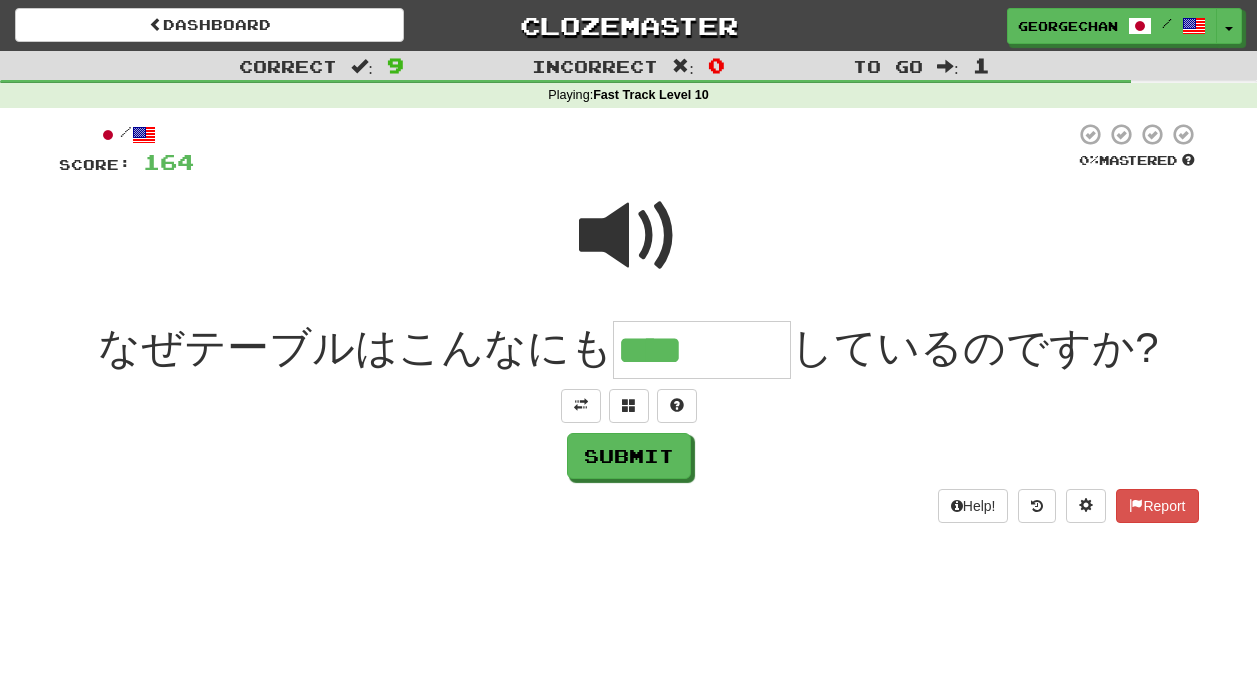 type on "****" 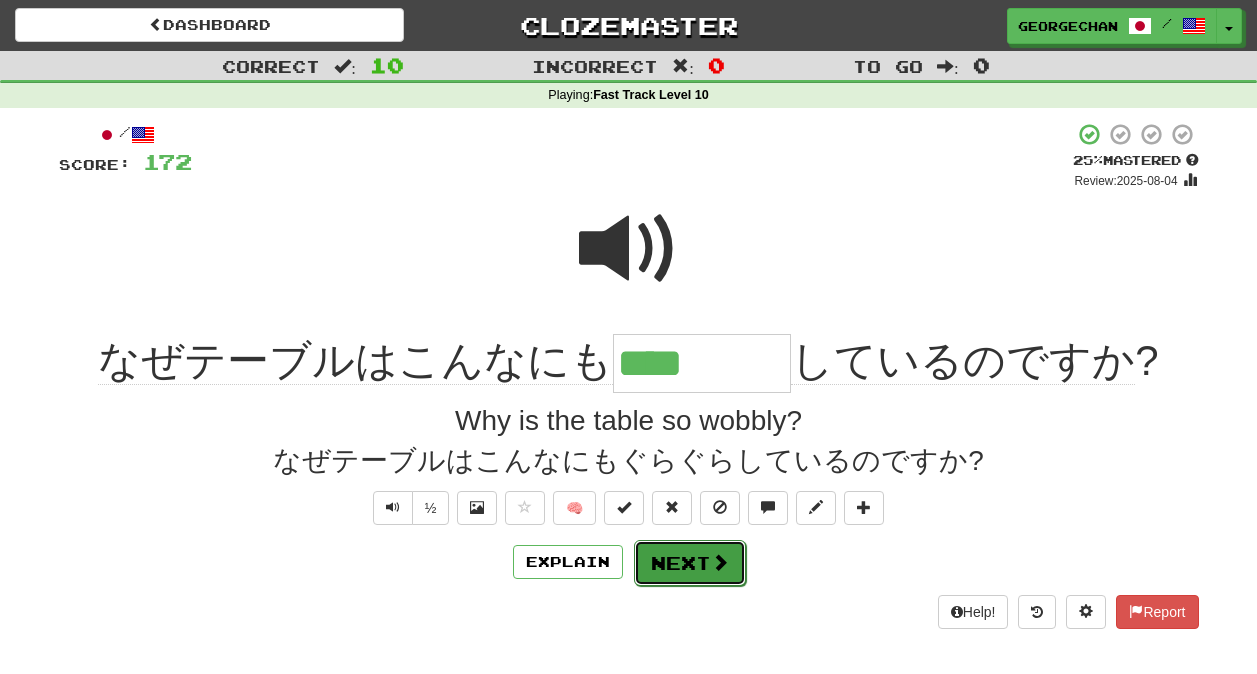 click on "Next" at bounding box center [690, 563] 